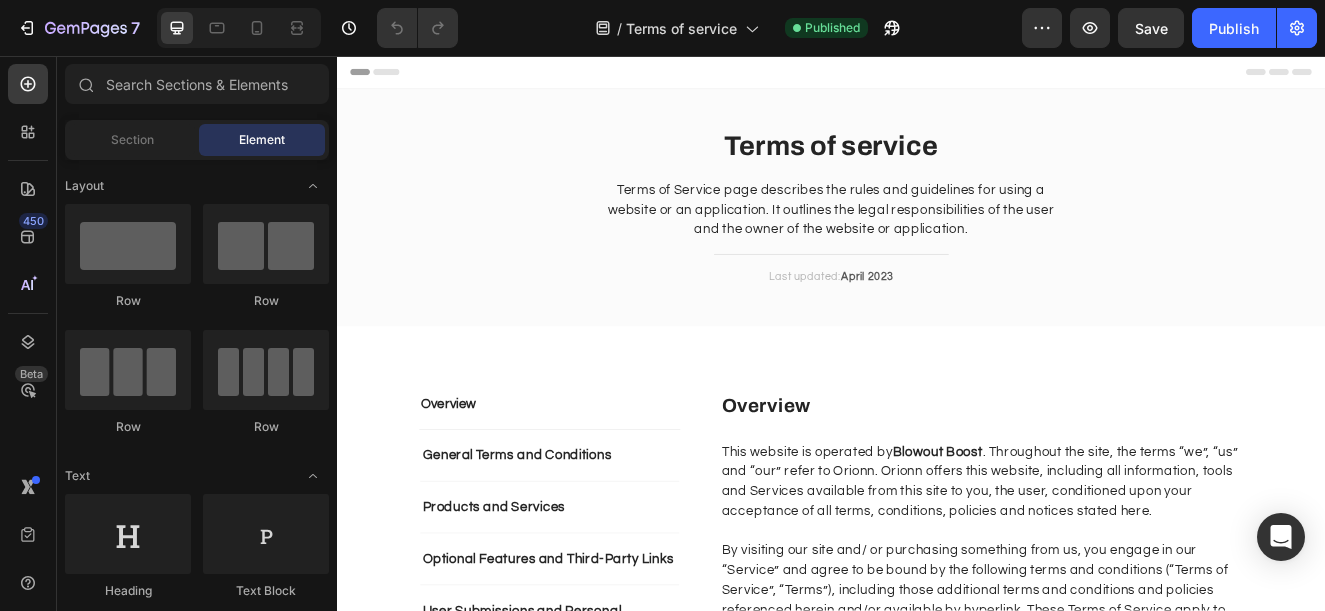 scroll, scrollTop: 0, scrollLeft: 0, axis: both 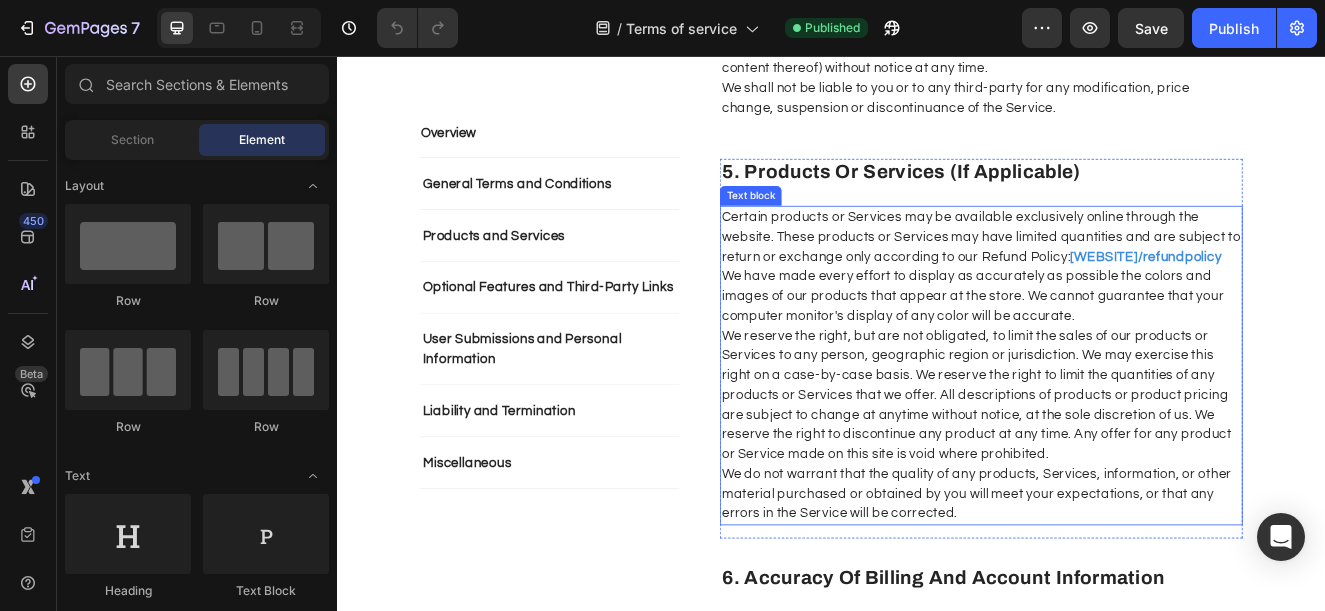 click on "We have made every effort to display as accurately as possible the colors and images of our products that appear at the store. We cannot guarantee that your computer monitor's display of any color will be accurate." at bounding box center (1119, 348) 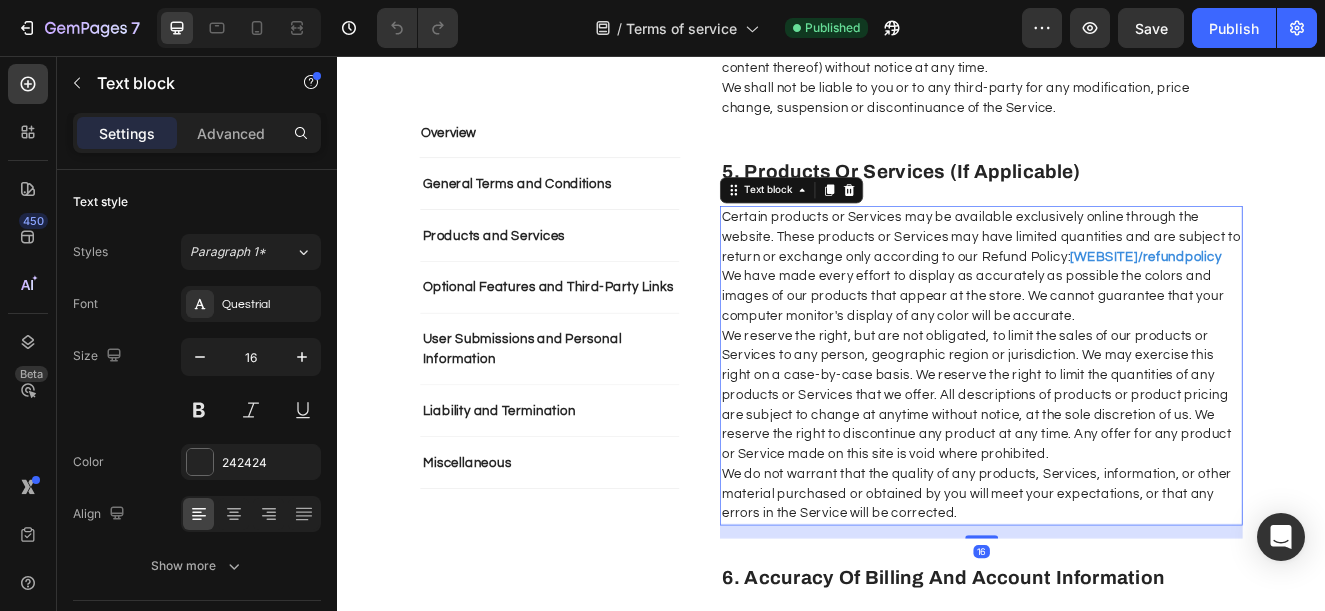 click on "We have made every effort to display as accurately as possible the colors and images of our products that appear at the store. We cannot guarantee that your computer monitor's display of any color will be accurate." at bounding box center (1119, 348) 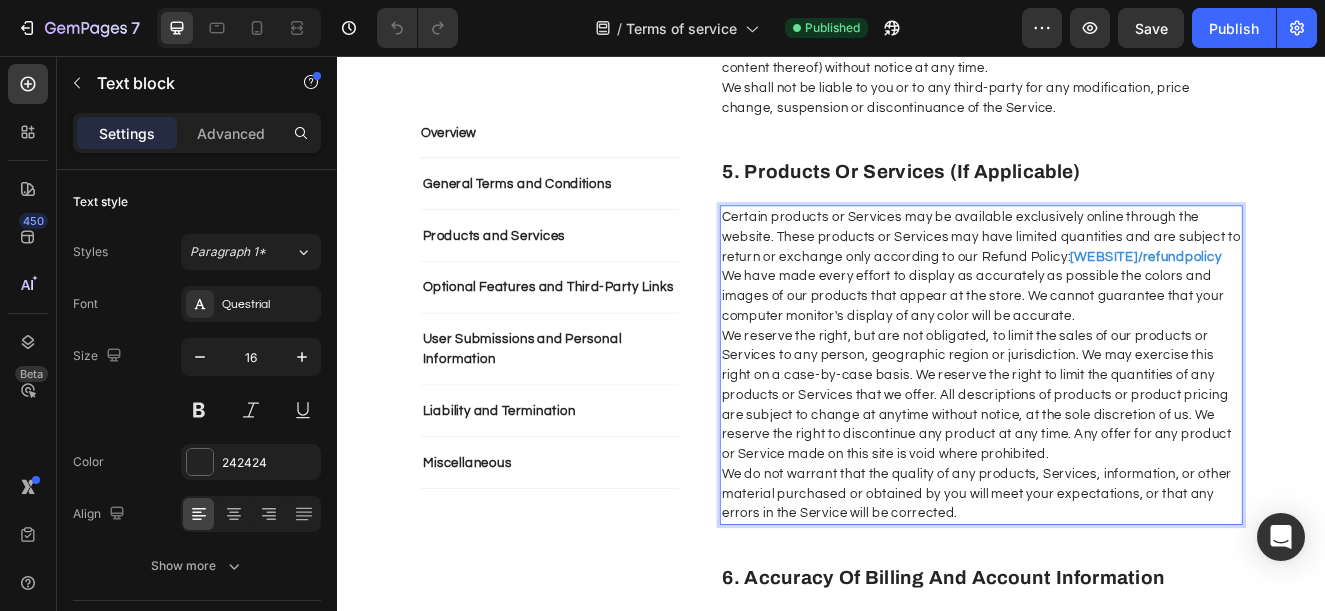 click on "wavytalk.com/refundpolicy" at bounding box center [1320, 300] 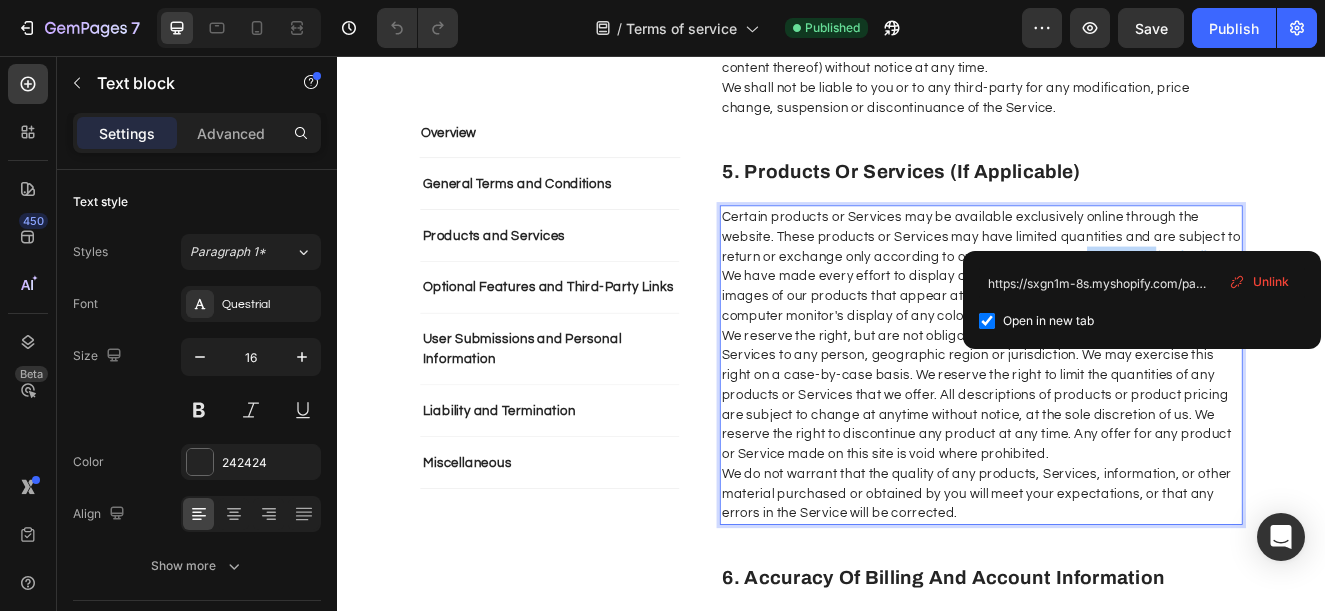 drag, startPoint x: 1325, startPoint y: 278, endPoint x: 1232, endPoint y: 273, distance: 93.13431 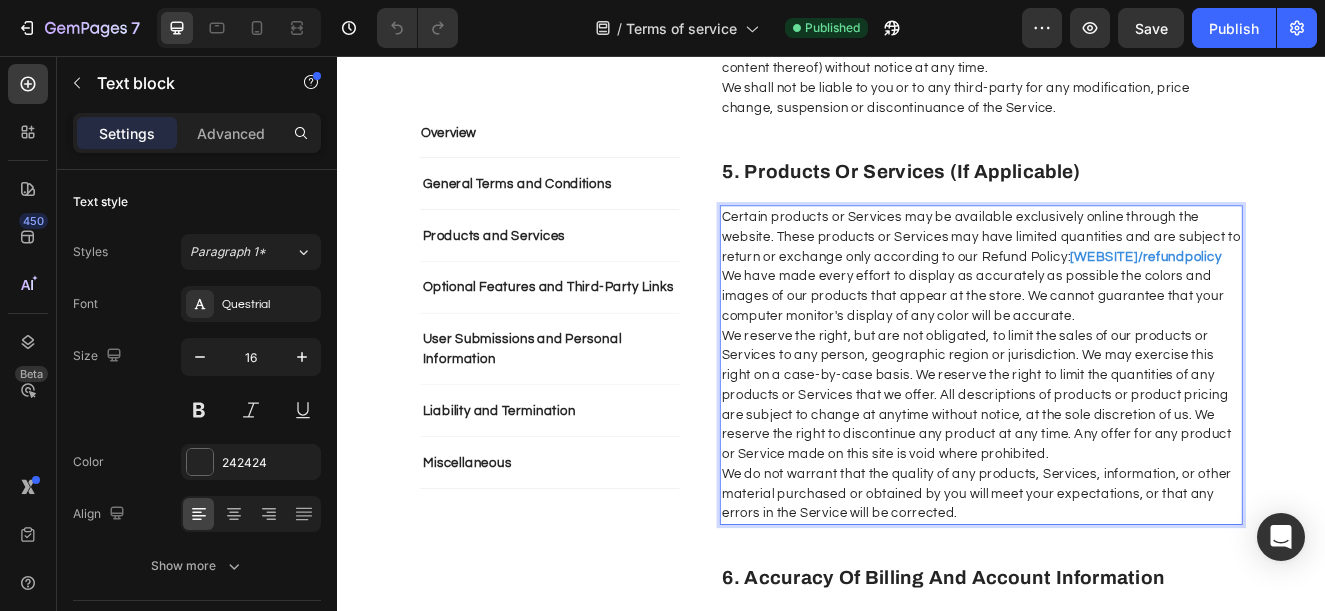 click on "wavytalk.com/refundpolicy" at bounding box center (1320, 300) 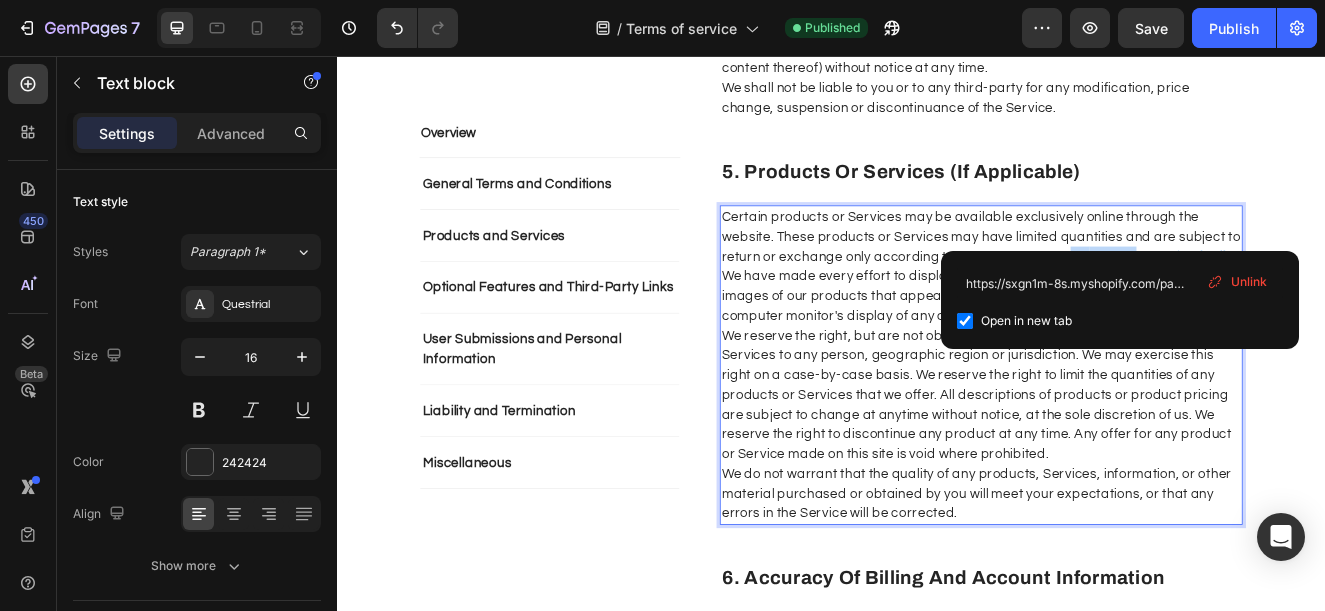 drag, startPoint x: 1289, startPoint y: 279, endPoint x: 1223, endPoint y: 283, distance: 66.1211 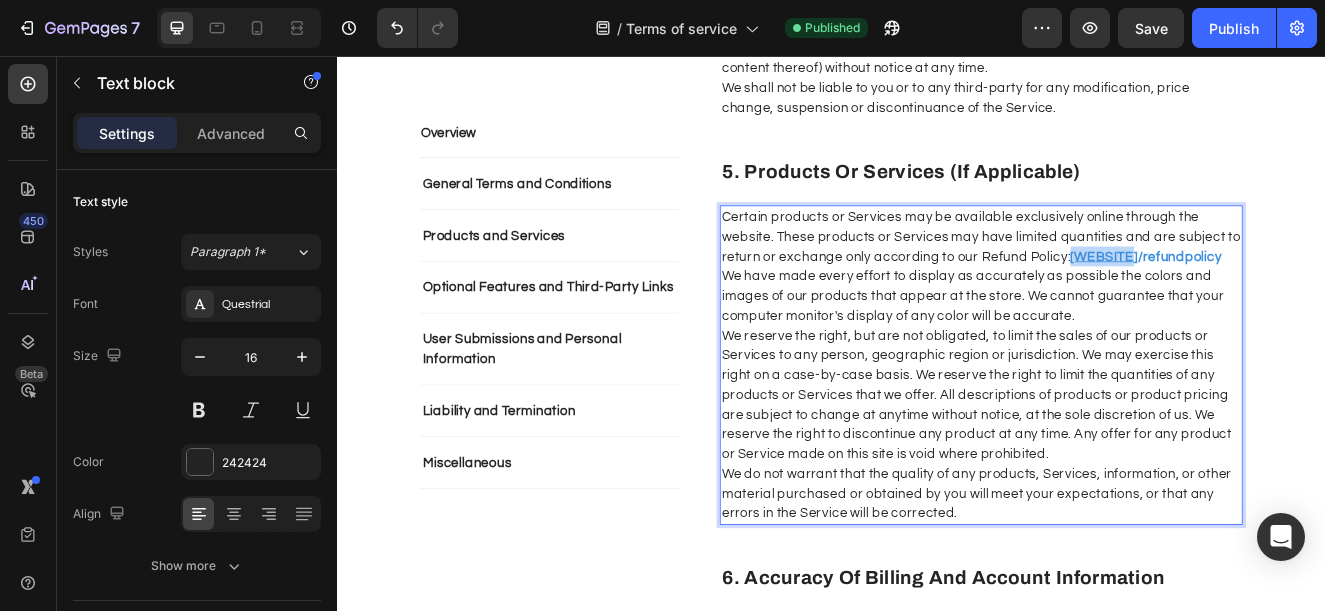 drag, startPoint x: 1221, startPoint y: 275, endPoint x: 1284, endPoint y: 284, distance: 63.63961 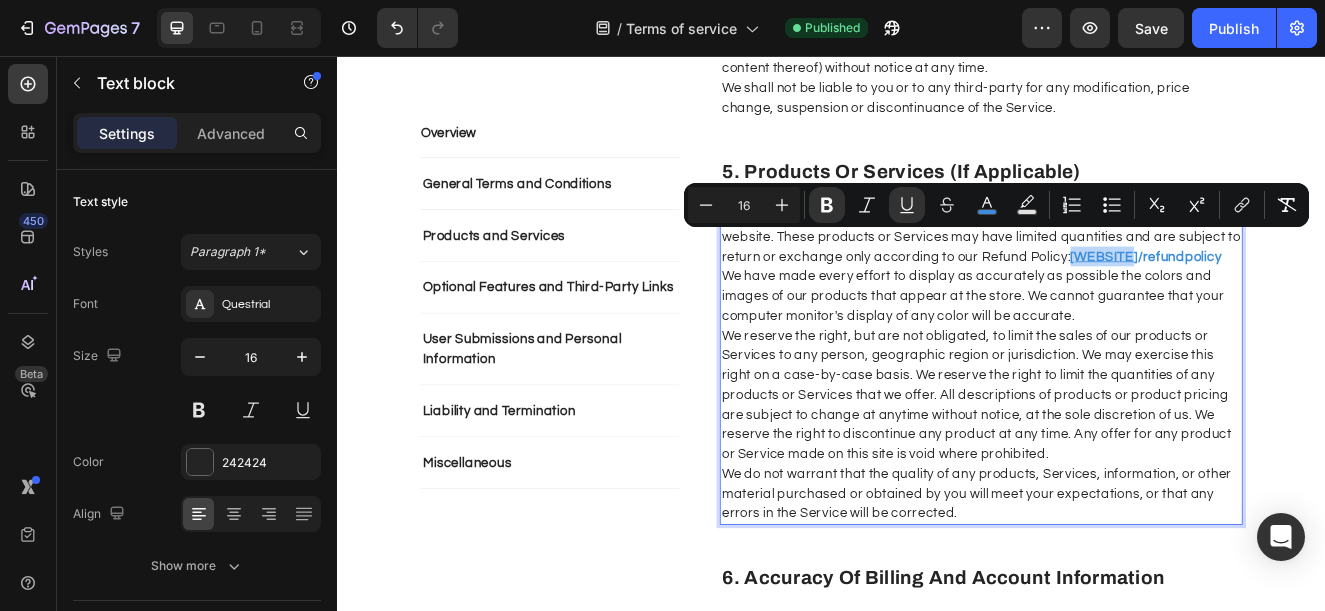 click on "wavytalk.com" at bounding box center (1269, 300) 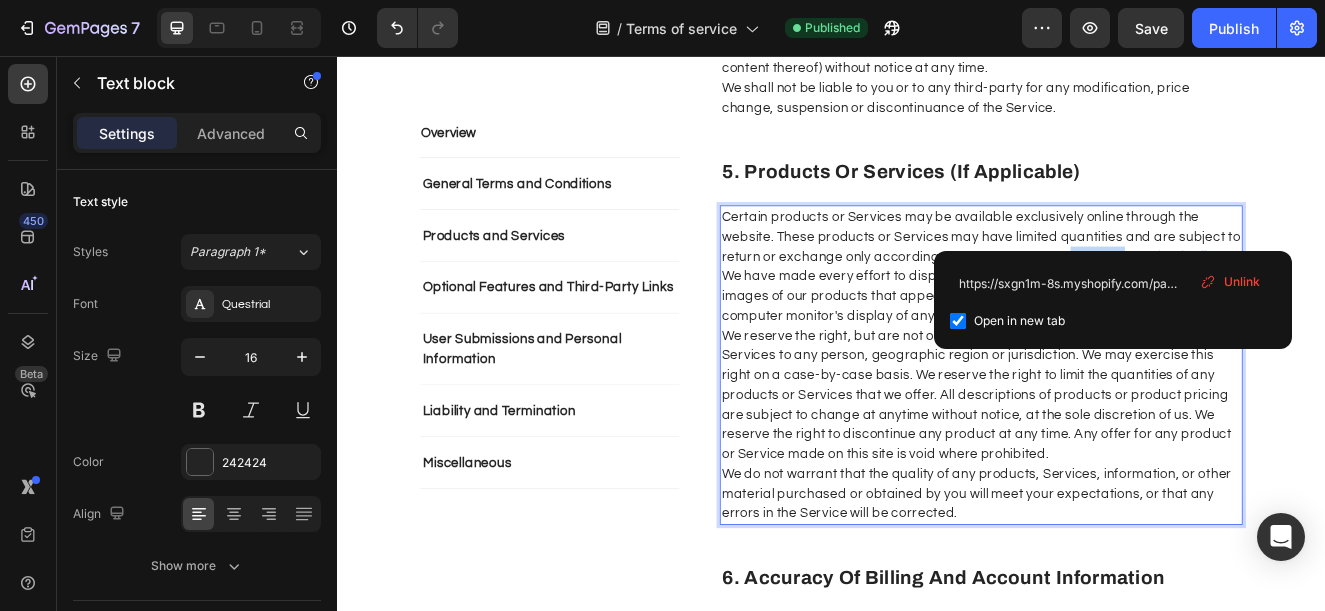 drag, startPoint x: 1284, startPoint y: 274, endPoint x: 1223, endPoint y: 275, distance: 61.008198 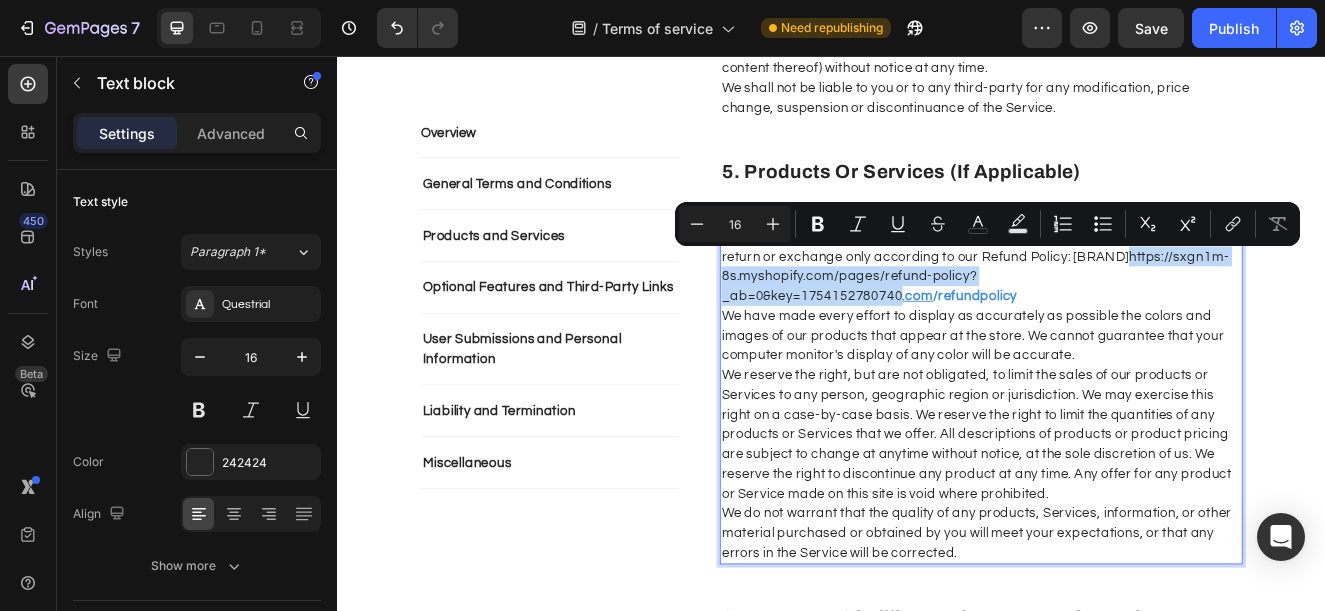drag, startPoint x: 899, startPoint y: 294, endPoint x: 1007, endPoint y: 321, distance: 111.32385 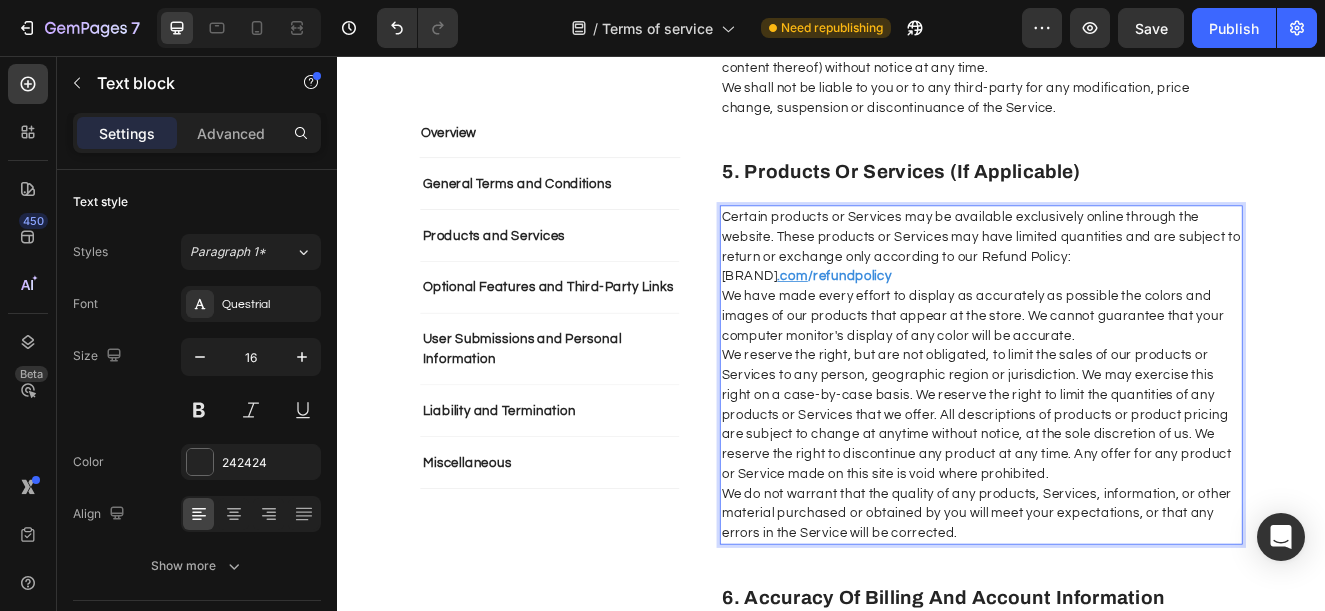 drag, startPoint x: 898, startPoint y: 296, endPoint x: 794, endPoint y: 297, distance: 104.00481 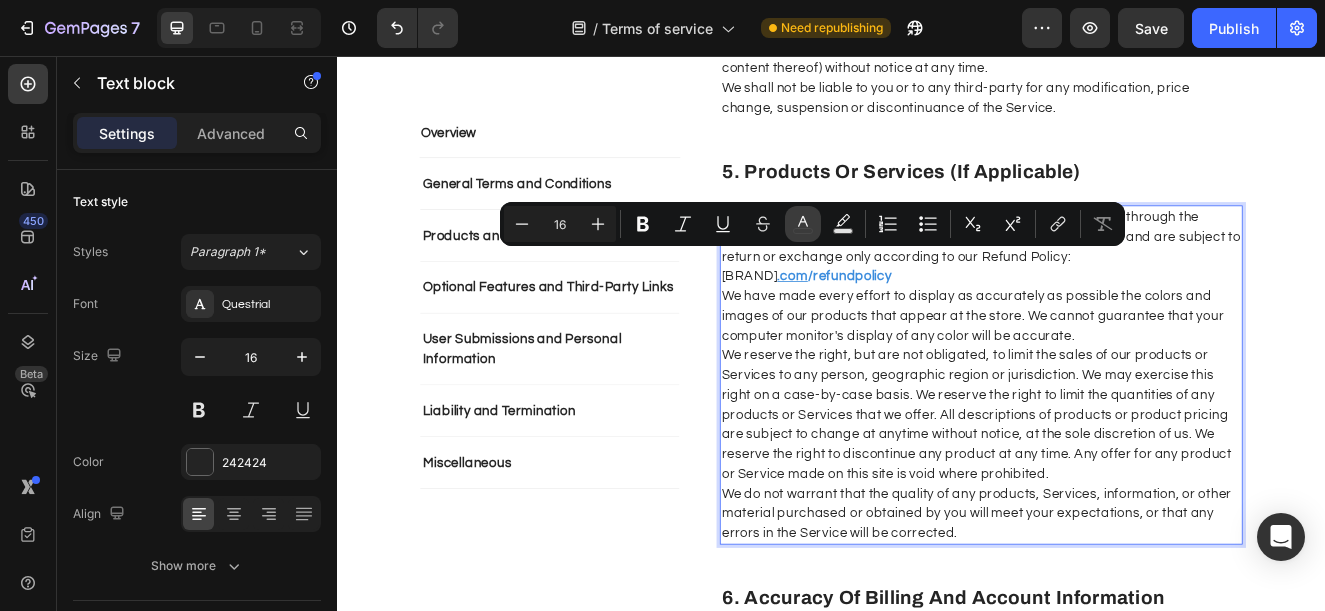 click 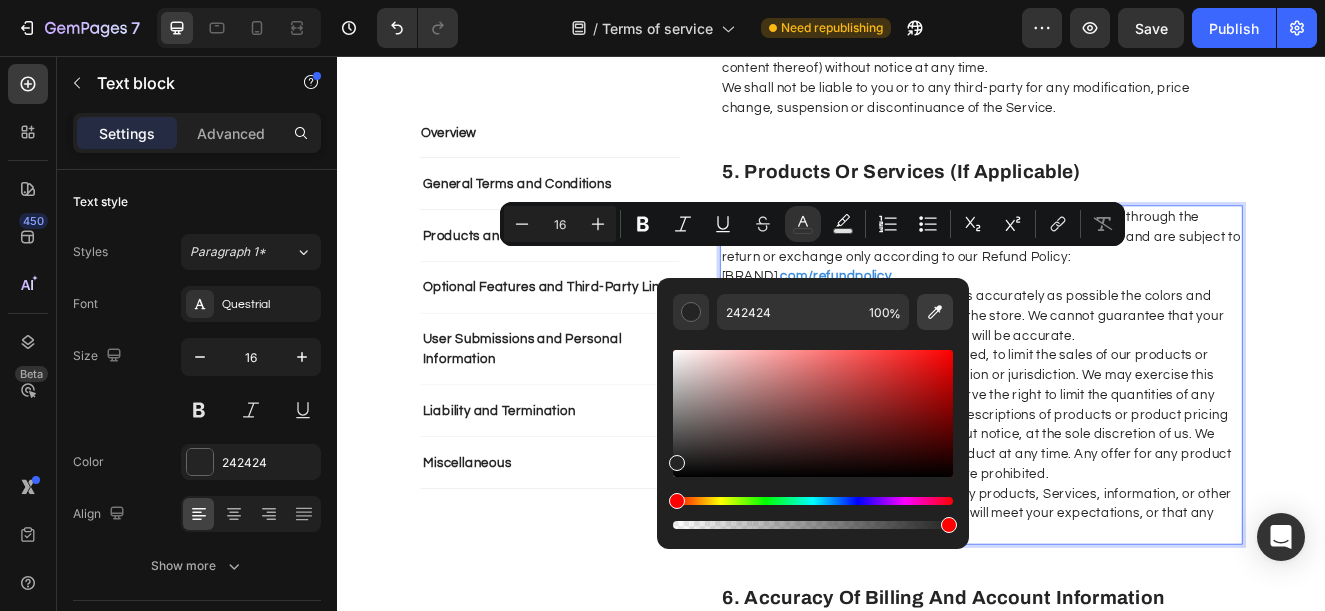click 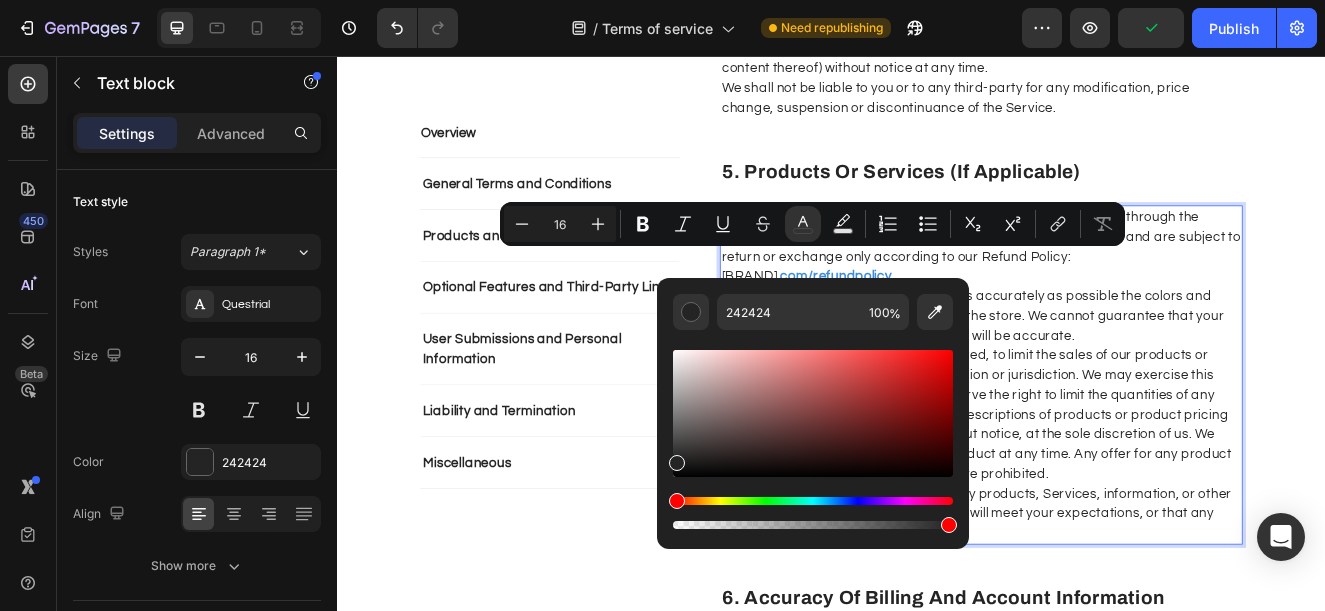 type on "478CE0" 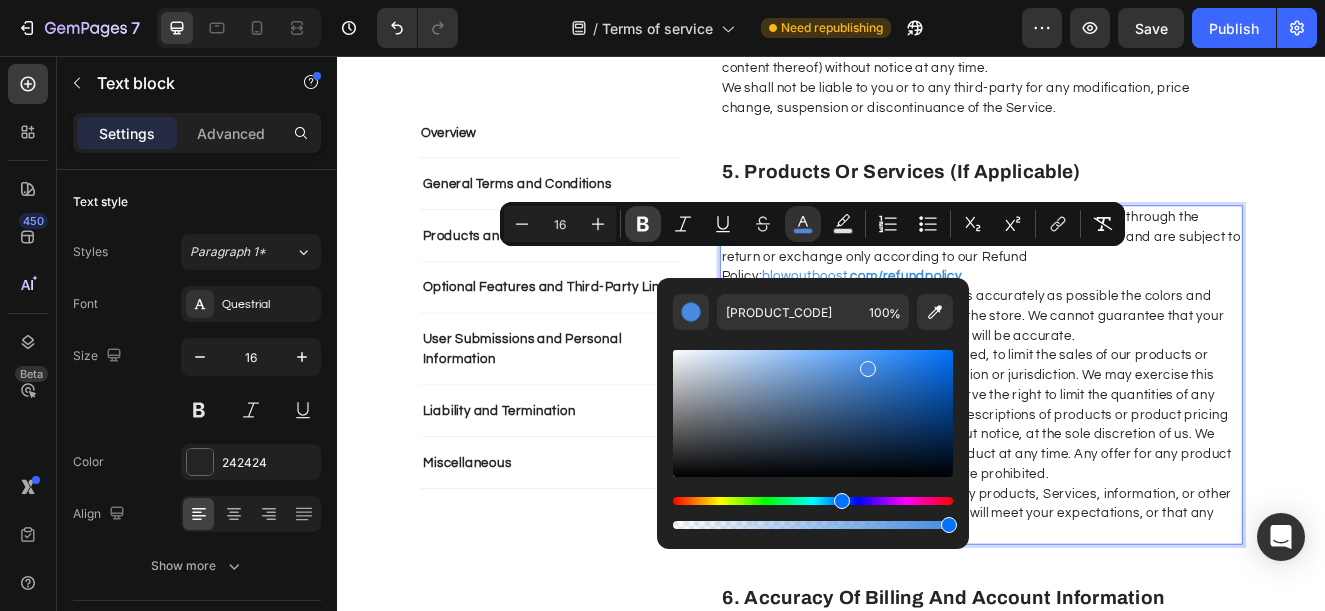 click 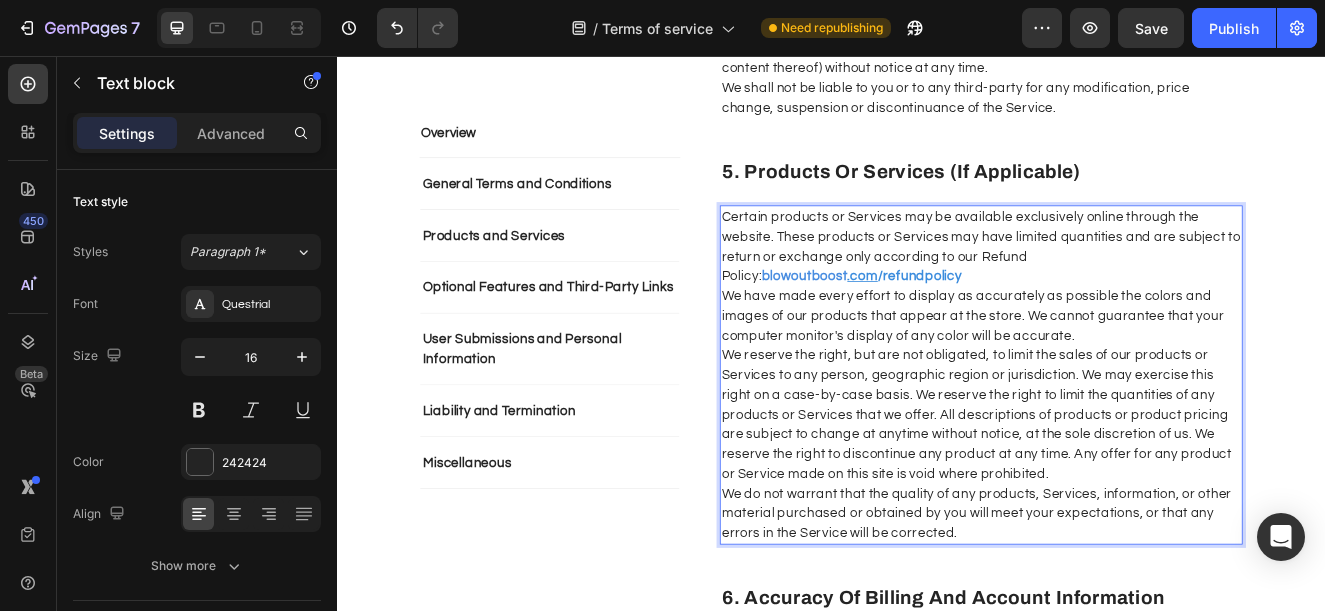 click on "Certain products or Services may be available exclusively online through the website. These products or Services may have limited quantities and are subject to return or exchange only according to our Refund Policy:  blowoutboost .com /refundpolicy" at bounding box center (1119, 288) 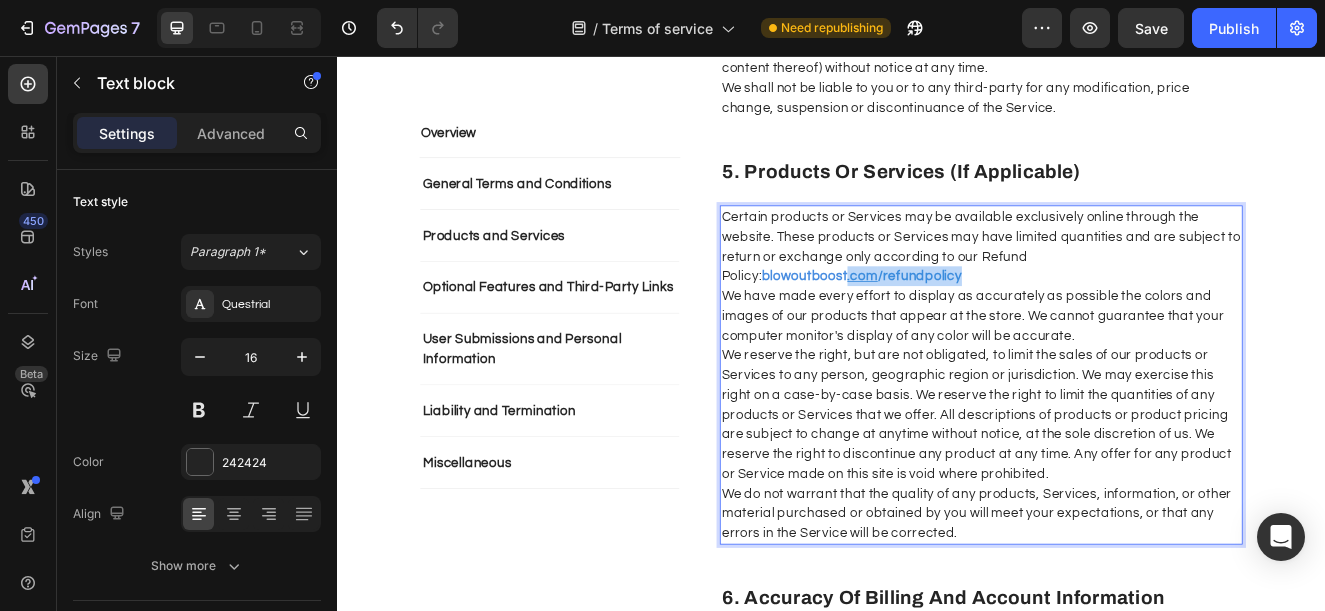 drag, startPoint x: 1039, startPoint y: 302, endPoint x: 889, endPoint y: 292, distance: 150.33296 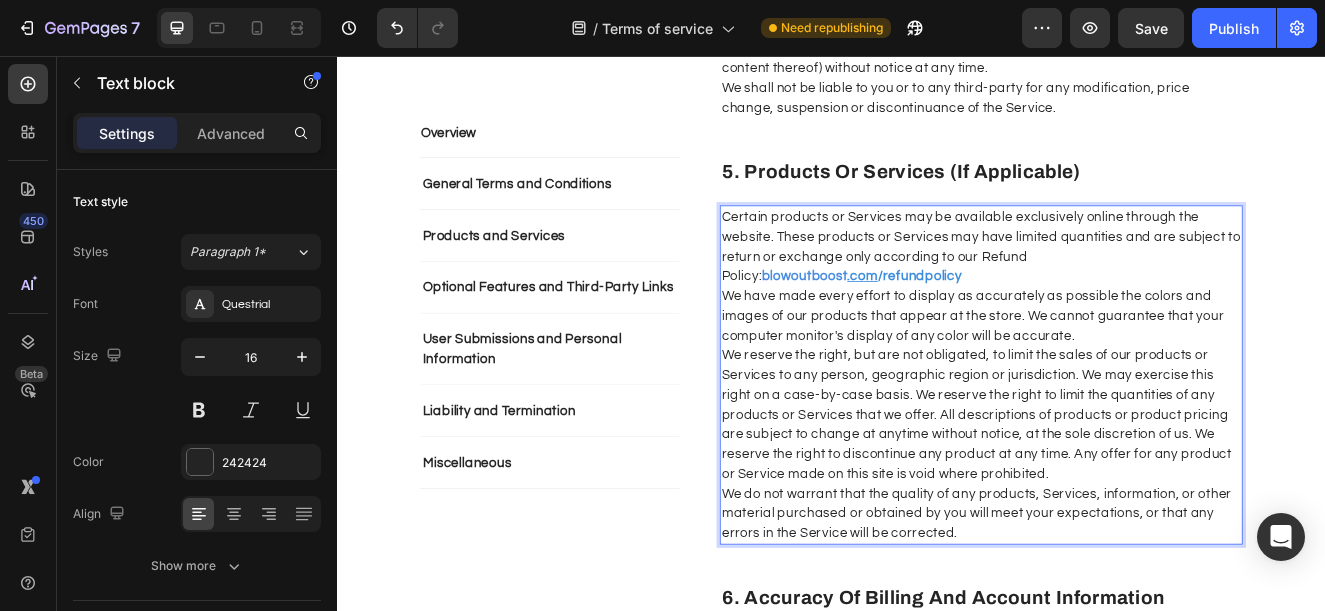 click on ".com" at bounding box center [975, 324] 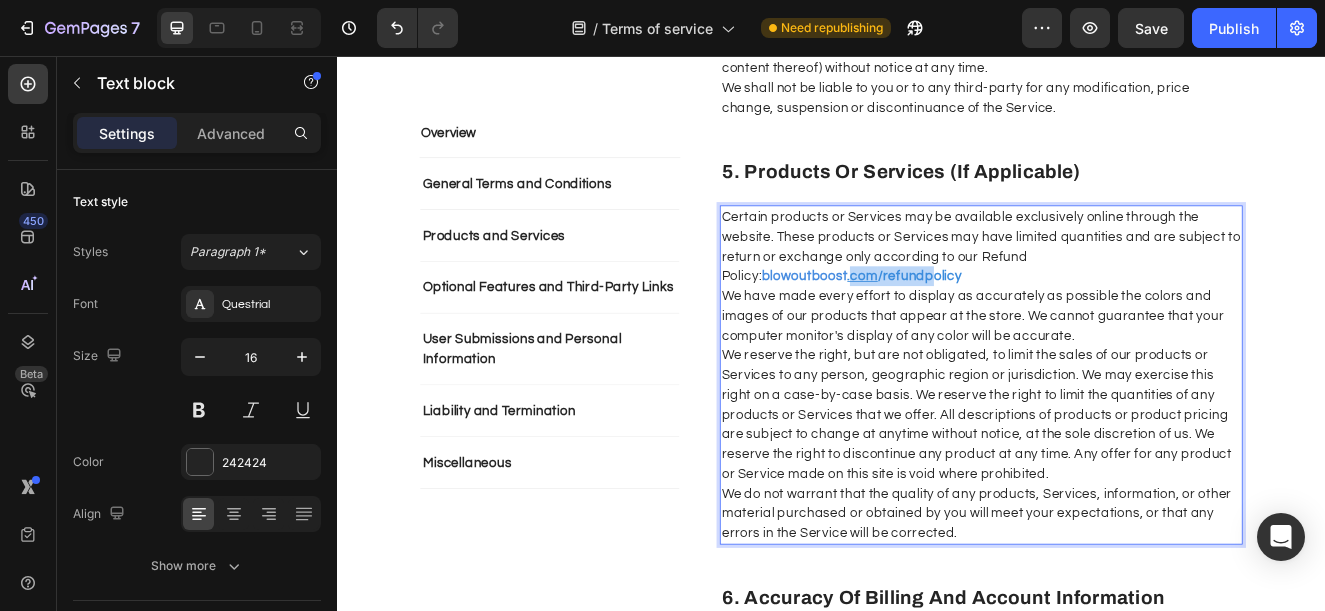 drag, startPoint x: 906, startPoint y: 295, endPoint x: 1006, endPoint y: 301, distance: 100.17984 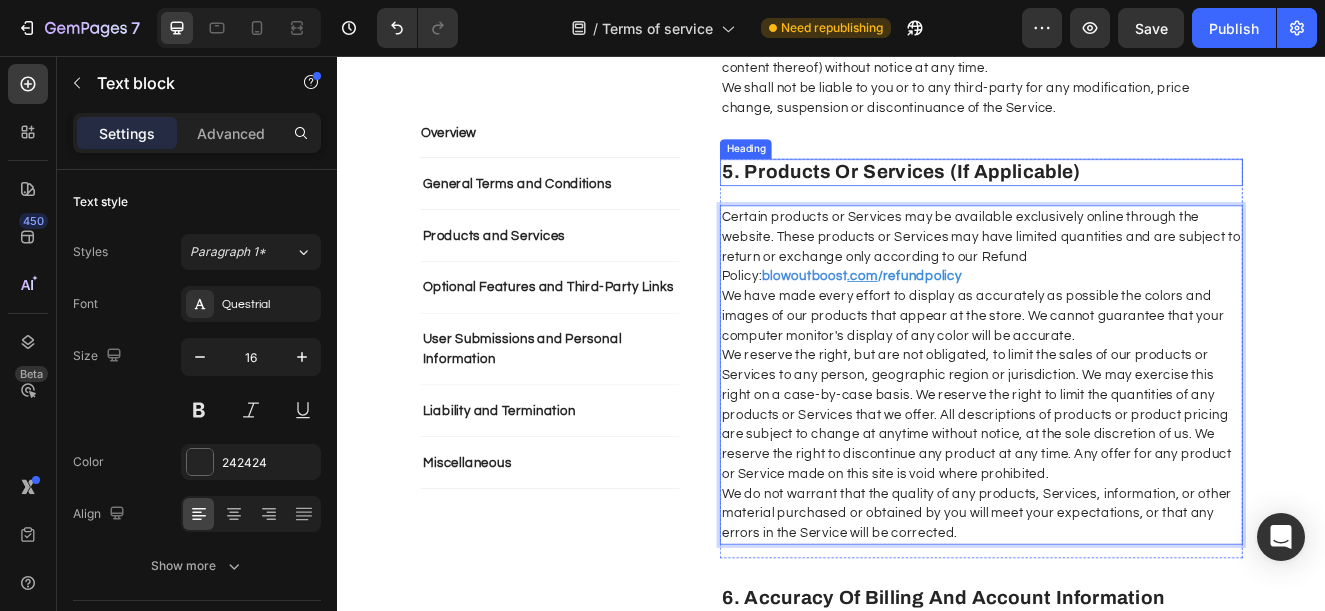 click on "5. Products Or Services (If Applicable)" at bounding box center (1119, 198) 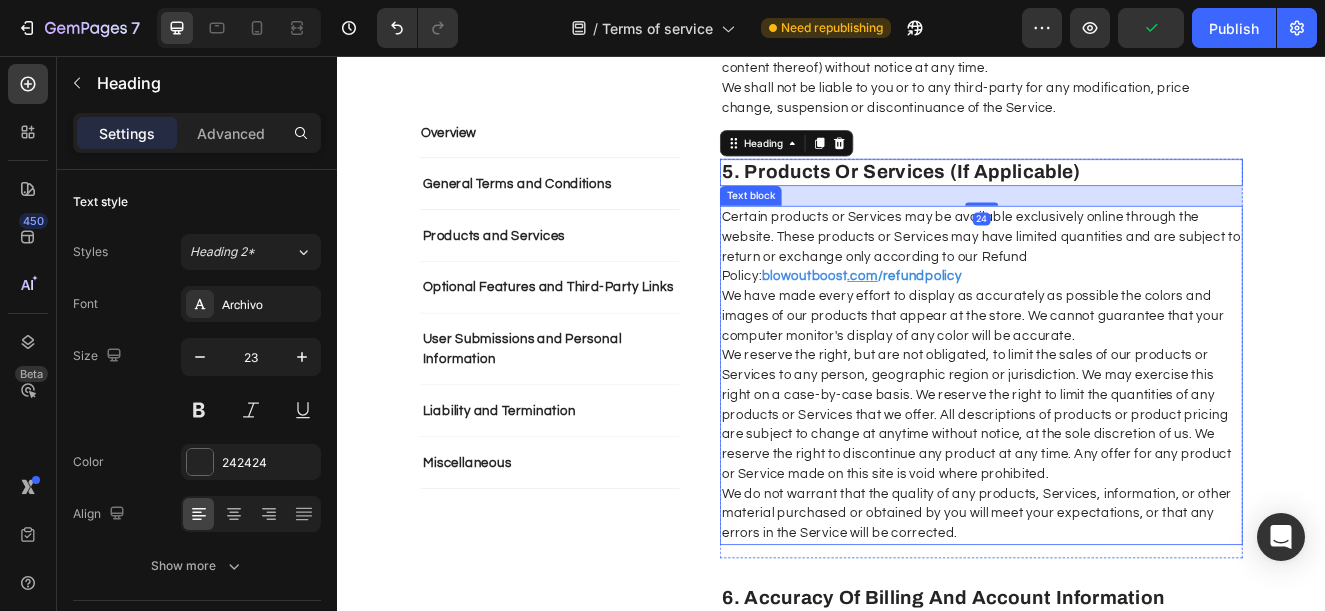 click on "Certain products or Services may be available exclusively online through the website. These products or Services may have limited quantities and are subject to return or exchange only according to our Refund Policy:  blowoutboost .com /refundpolicy" at bounding box center [1119, 288] 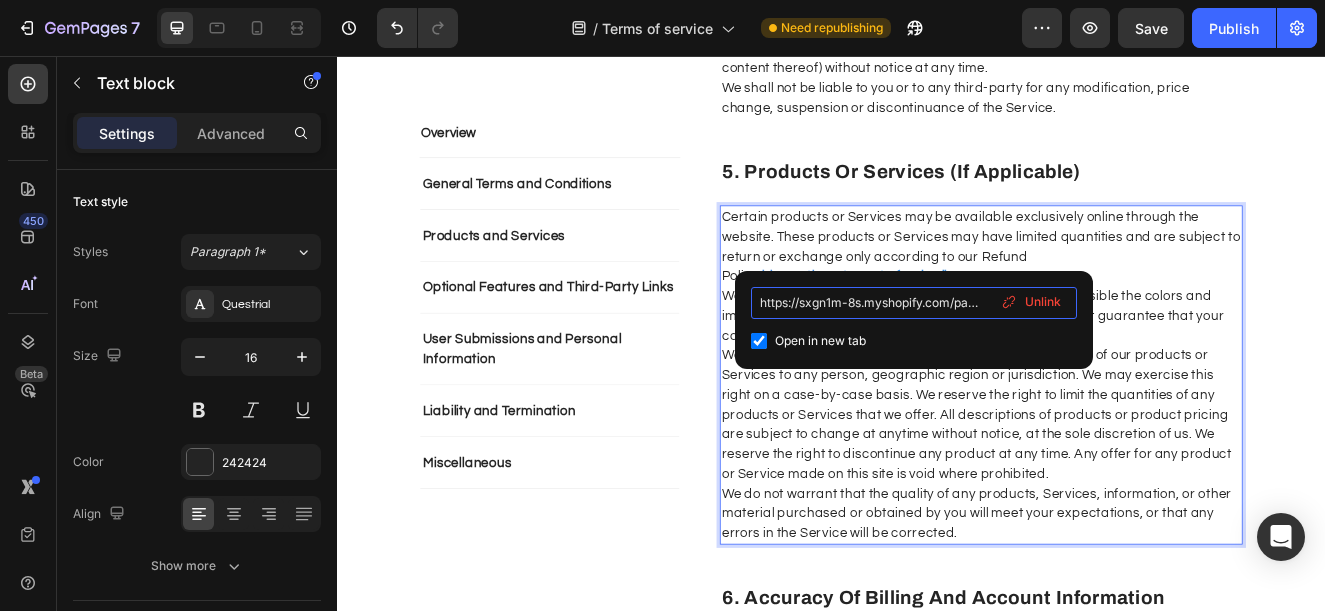 click on "https://sxgn1m-8s.myshopify.com/pages/refund-policy?_ab=0&key=1754152780740" at bounding box center [914, 303] 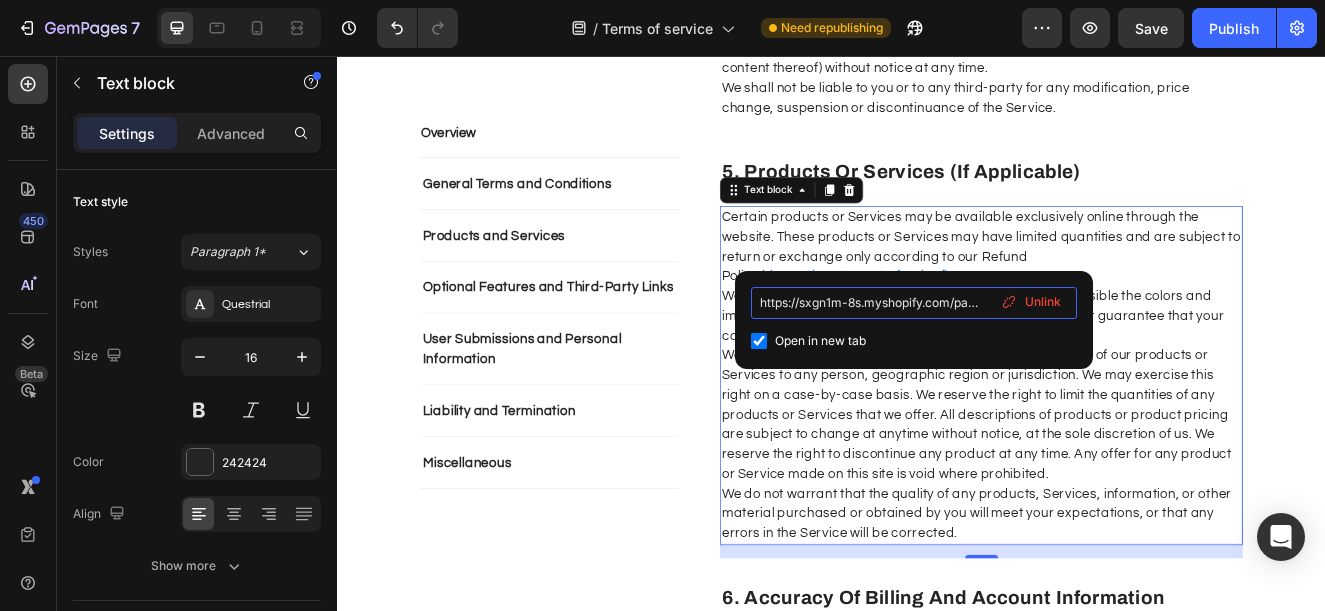 click on "https://sxgn1m-8s.myshopify.com/pages/refund-policy?_ab=0&key=1754152780740" at bounding box center [914, 303] 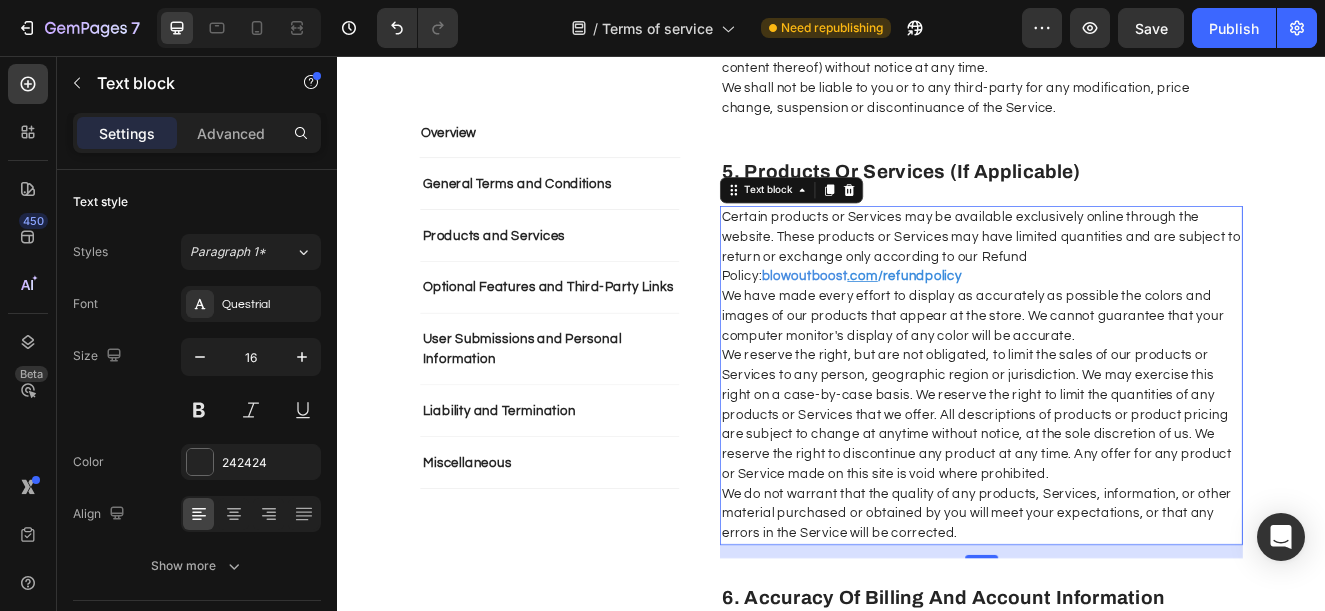 click on "Certain products or Services may be available exclusively online through the website. These products or Services may have limited quantities and are subject to return or exchange only according to our Refund Policy:  blowoutboost .com /refundpolicy" at bounding box center (1119, 288) 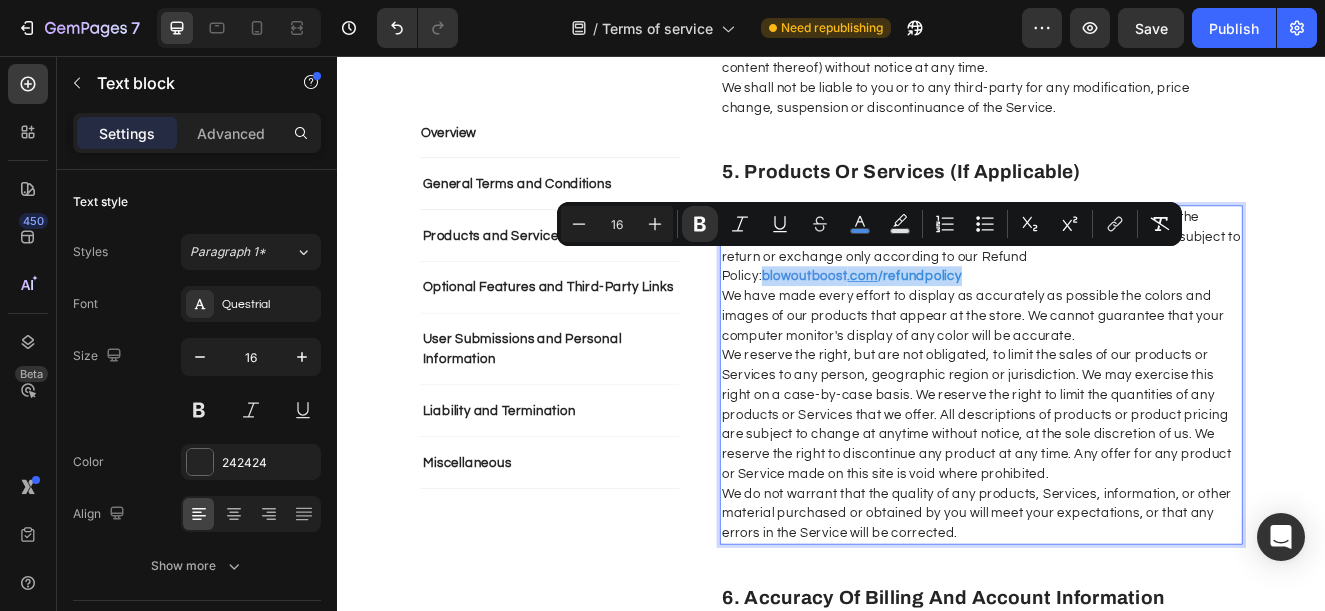 drag, startPoint x: 1058, startPoint y: 297, endPoint x: 816, endPoint y: 297, distance: 242 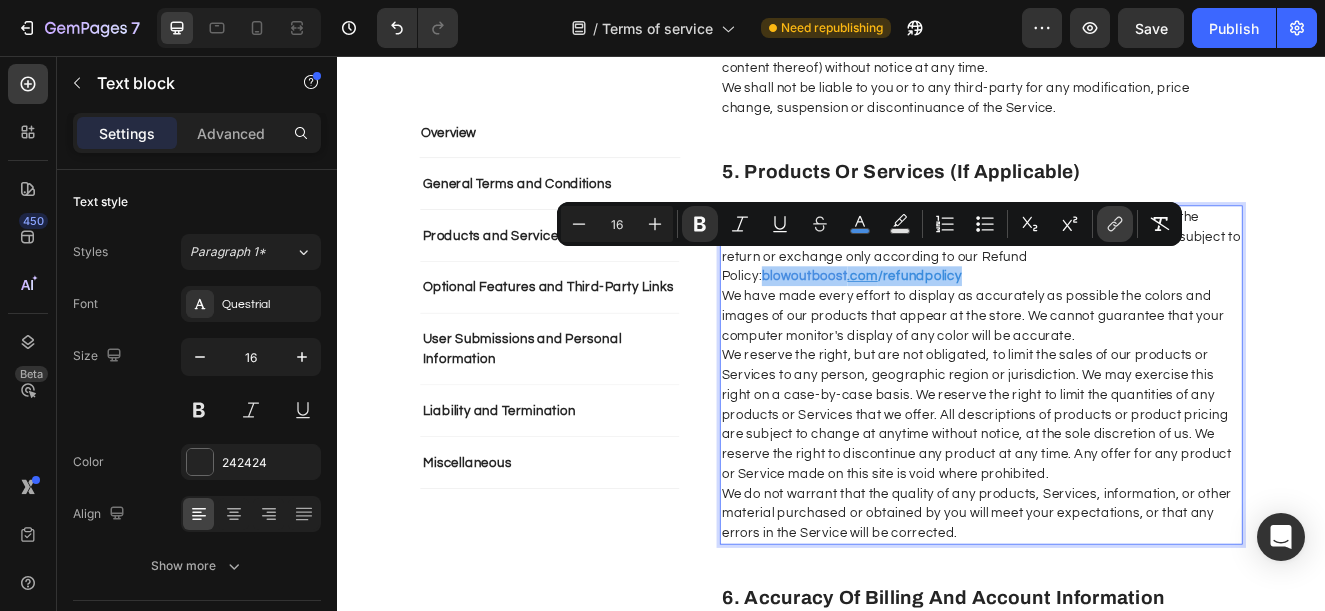 click on "link" at bounding box center [1115, 224] 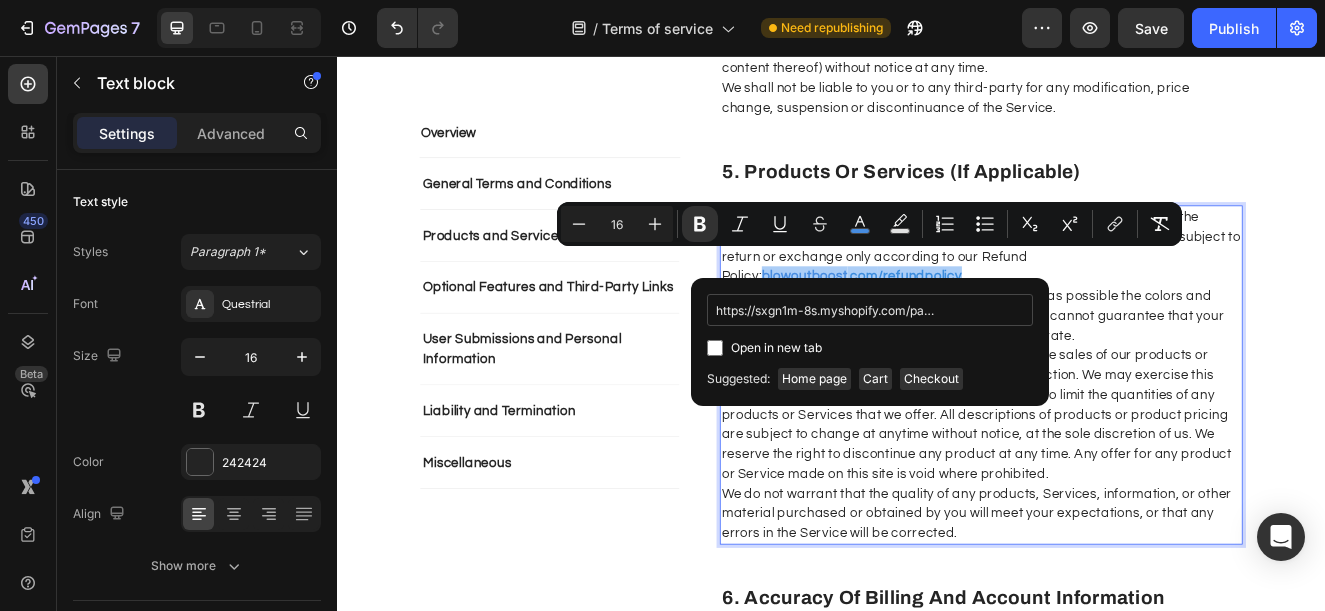 scroll, scrollTop: 0, scrollLeft: 253, axis: horizontal 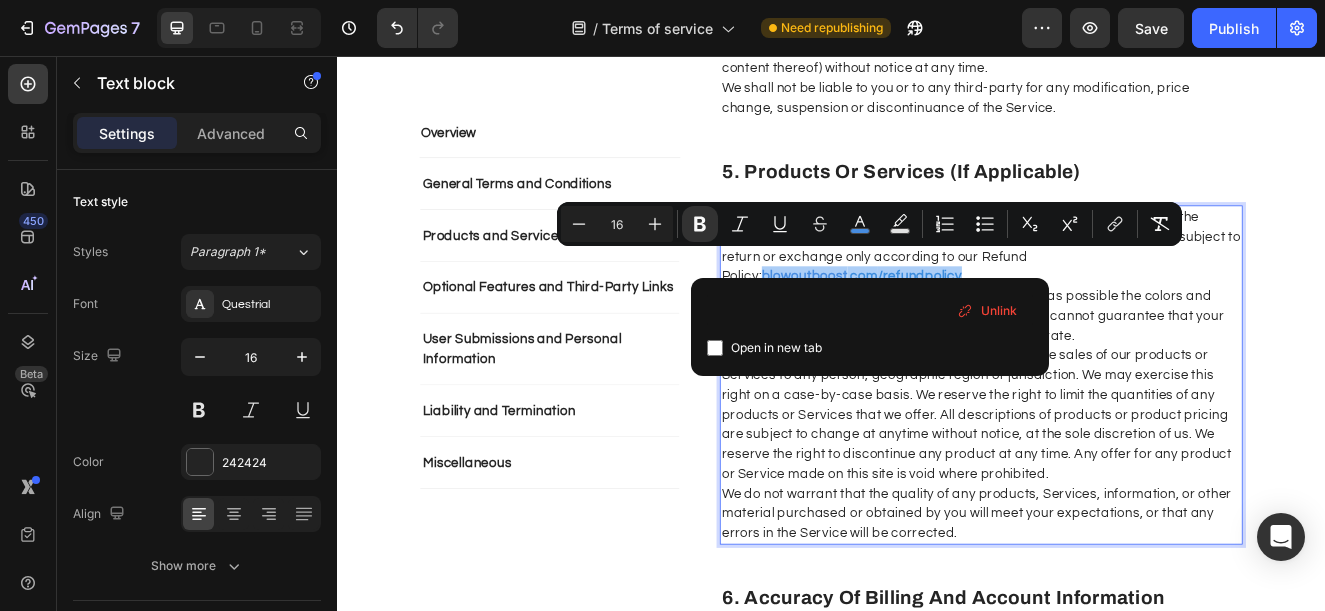 type on "https://sxgn1m-8s.myshopify.com/pages/refund-policy?_ab=0&key=1754152780740" 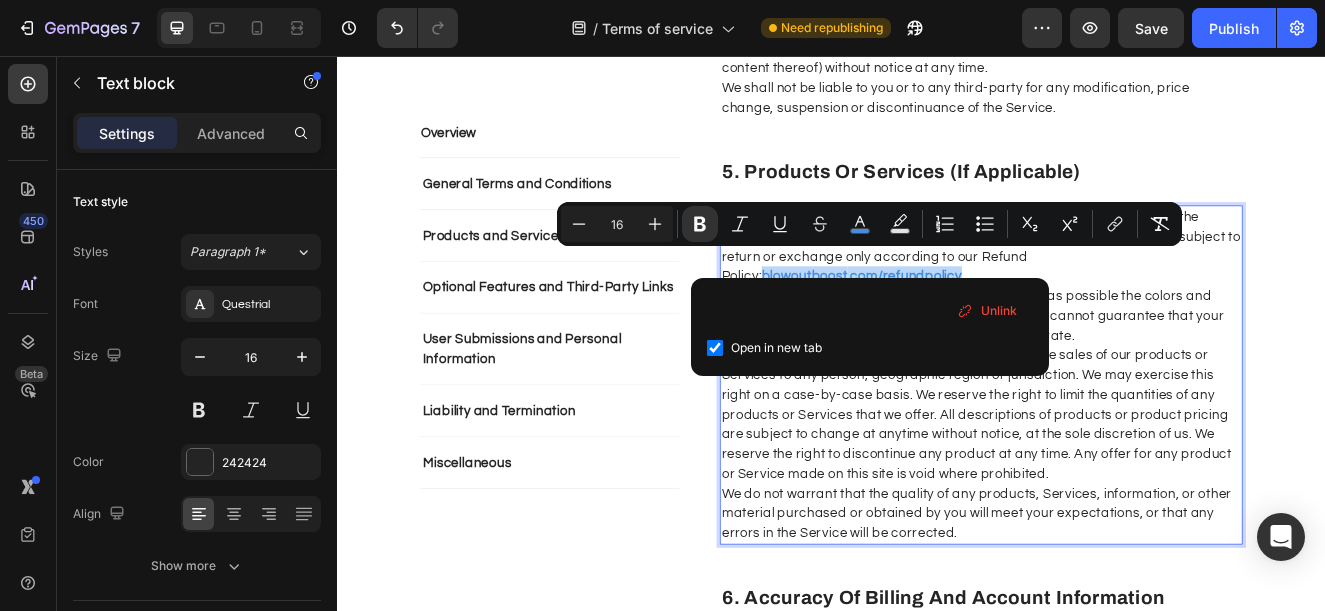 checkbox on "true" 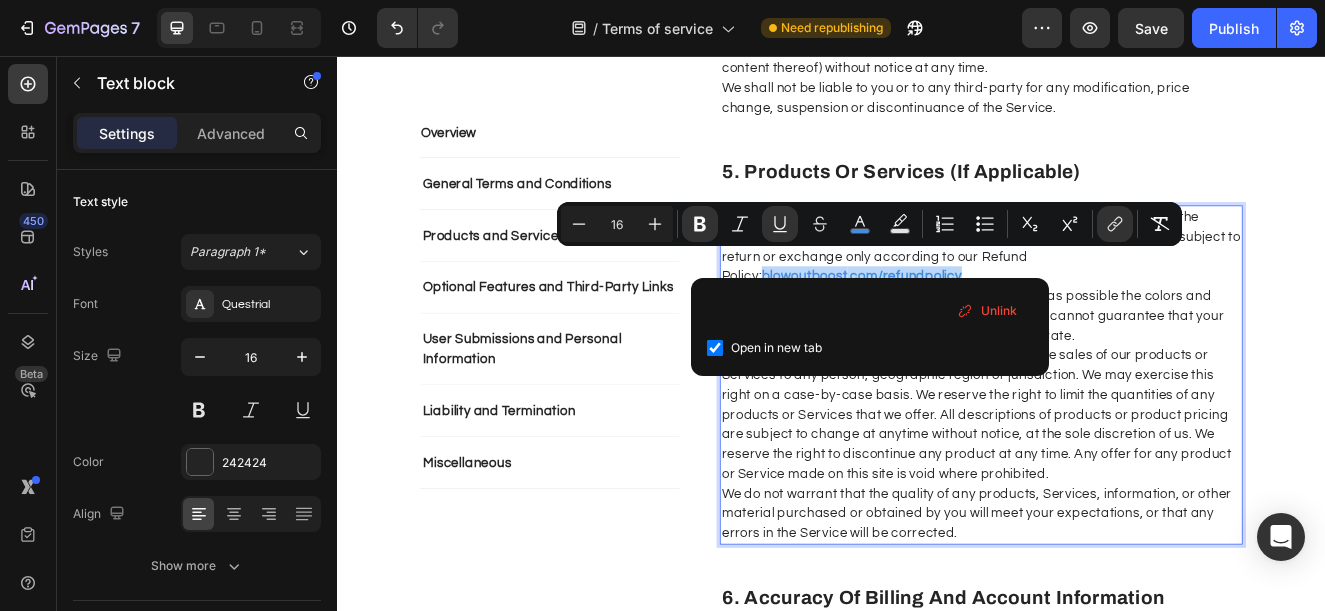 scroll, scrollTop: 0, scrollLeft: 0, axis: both 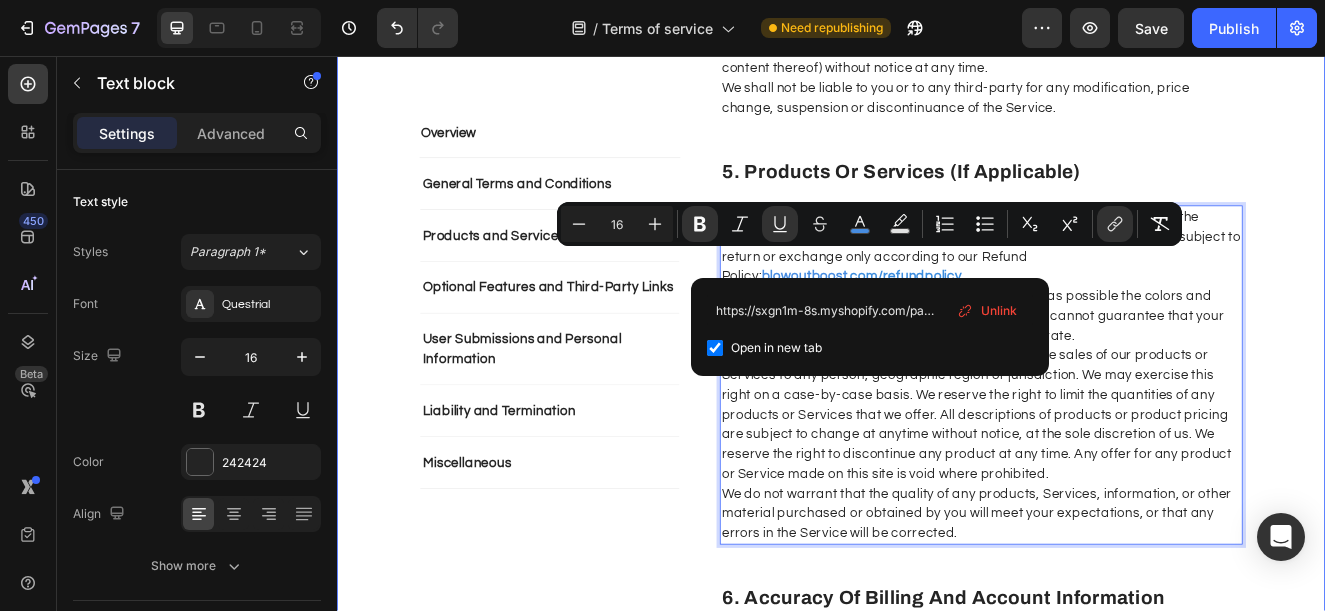 click on "Overview Text block General Terms and Conditions Products and Services Optional Features and Third-Party Links User Submissions and Personal Information Liability and Termination Miscellaneous Accordion Row Overview Heading This website is operated by  Blowout Boost . Throughout the site, the terms “we”, “us” and “our” refer to Orionn. Orionn offers this website, including all information, tools and Services available from this site to you, the user, conditioned upon your acceptance of all terms, conditions, policies and notices stated here.     Please read these Terms of Service carefully before accessing or using our website. By accessing or using any part of the site, you agree to be bound by these Terms of Service. If you do not agree to all the terms and conditions of this agreement, then you may not access the website or use any Services. If these Terms of Service are considered an offer, acceptance is expressly limited to these Terms of Service. Text block Row 1. Online Store Terms Row" at bounding box center [937, 2190] 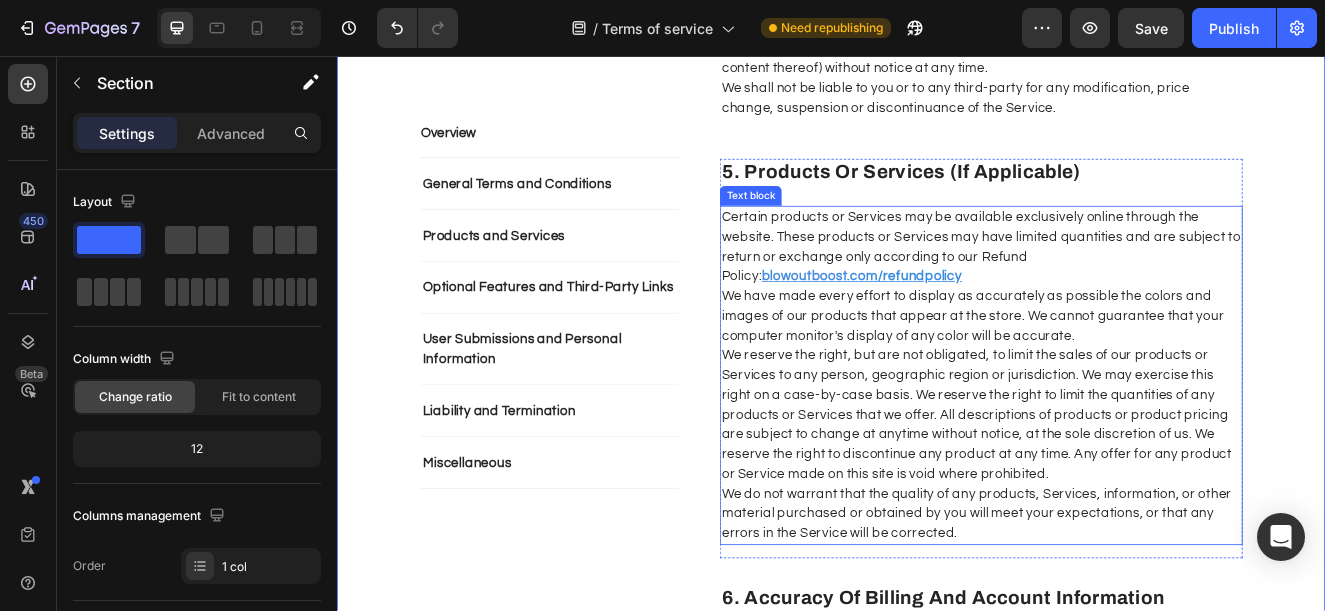 click on "Certain products or Services may be available exclusively online through the website. These products or Services may have limited quantities and are subject to return or exchange only according to our Refund Policy:  blowoutboost .com/refundpolicy" at bounding box center (1119, 288) 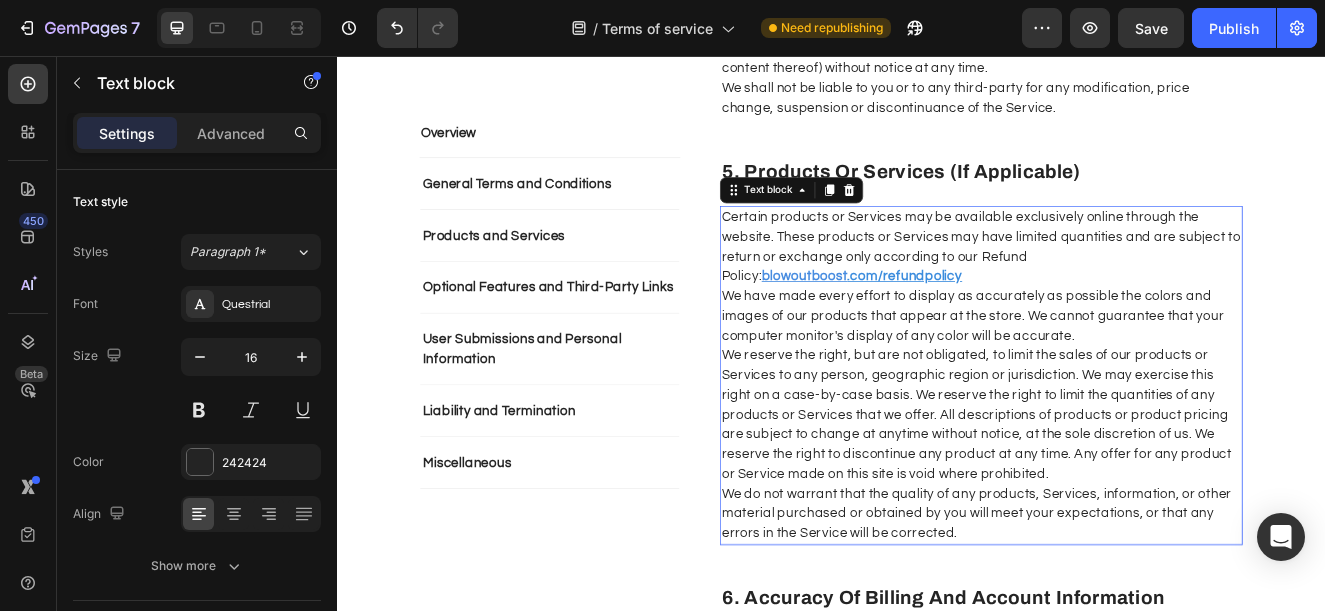 click on "Certain products or Services may be available exclusively online through the website. These products or Services may have limited quantities and are subject to return or exchange only according to our Refund Policy:  blowoutboost .com/refundpolicy" at bounding box center (1119, 288) 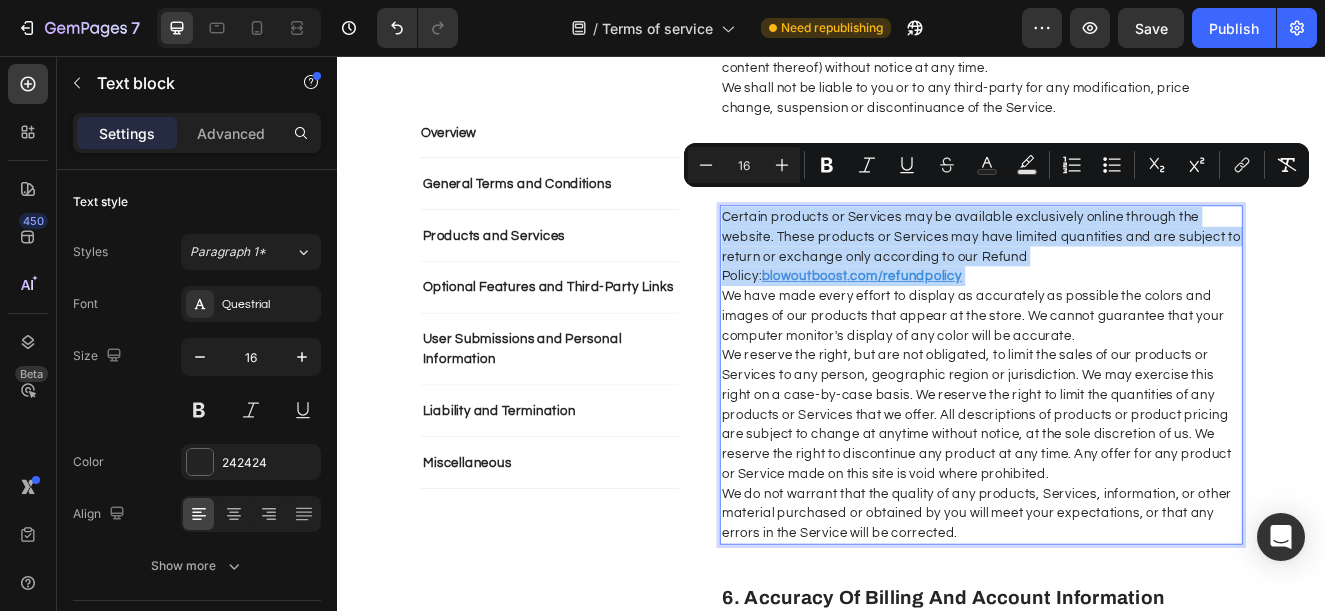 click on "Certain products or Services may be available exclusively online through the website. These products or Services may have limited quantities and are subject to return or exchange only according to our Refund Policy:  blowoutboost .com/refundpolicy" at bounding box center (1119, 288) 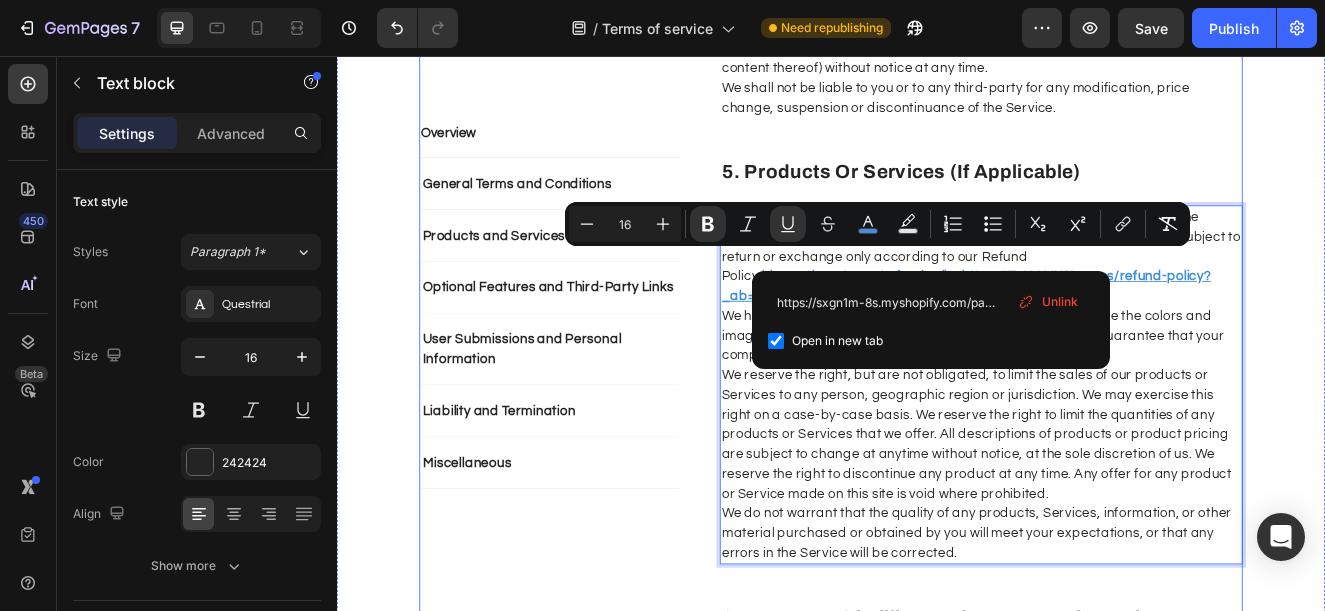 drag, startPoint x: 1036, startPoint y: 302, endPoint x: 793, endPoint y: 309, distance: 243.1008 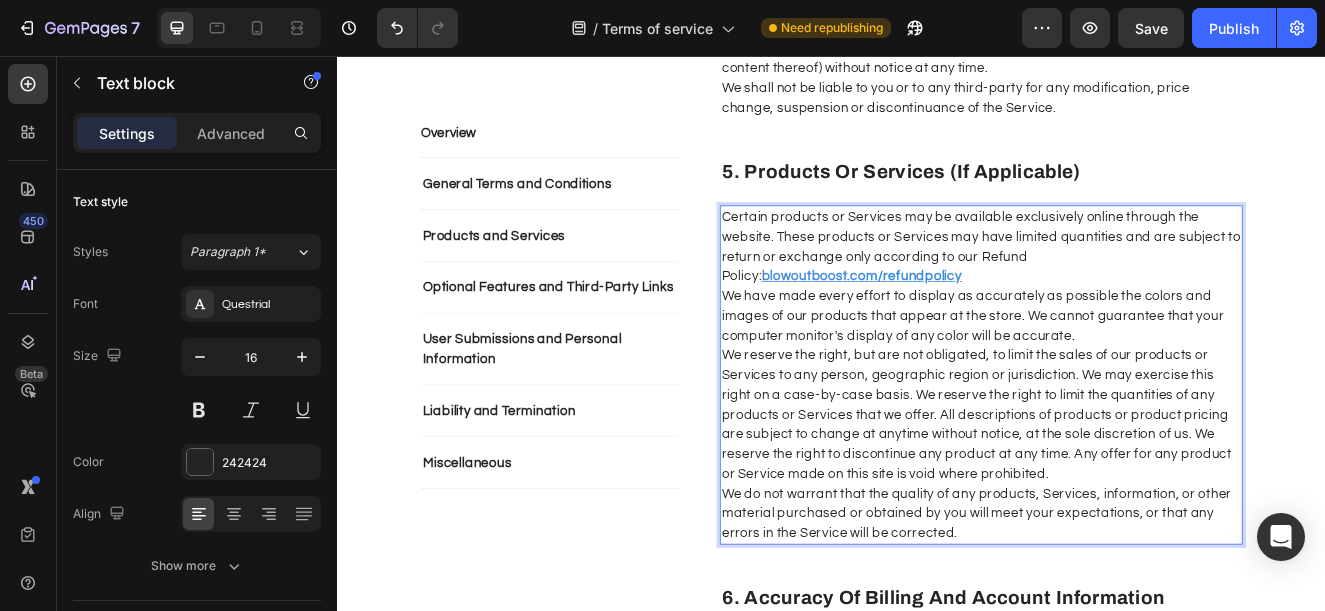 click on "Certain products or Services may be available exclusively online through the website. These products or Services may have limited quantities and are subject to return or exchange only according to our Refund Policy:  blowoutboost .com/refundpolicy" at bounding box center [1119, 288] 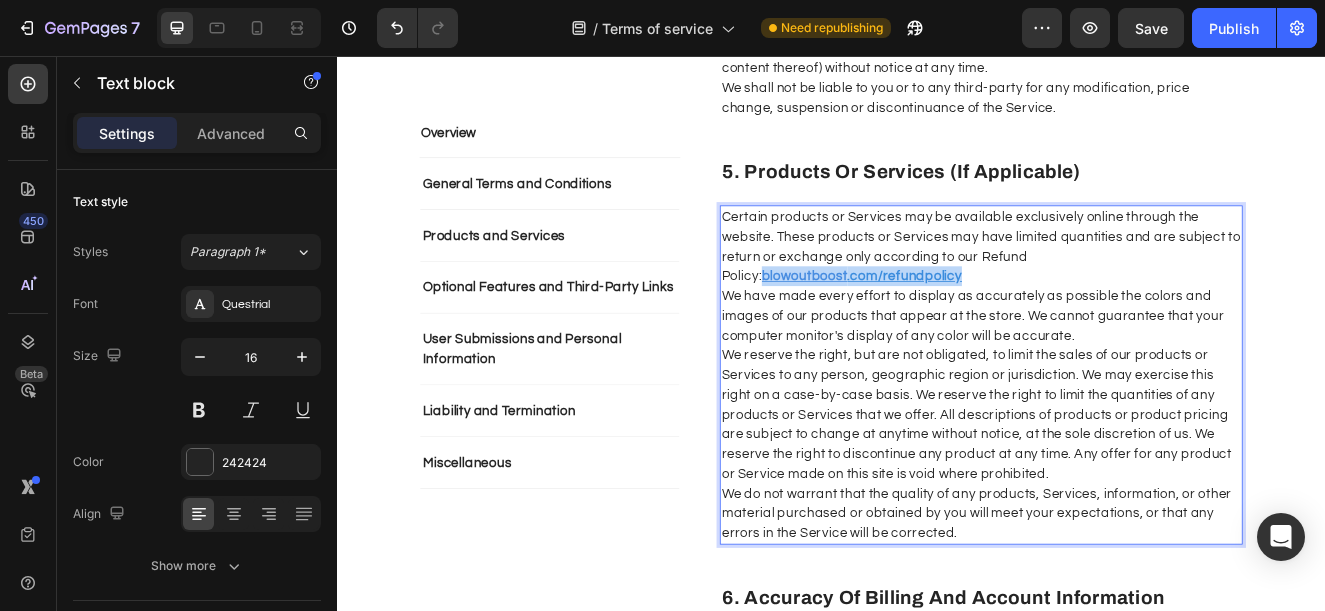 drag, startPoint x: 1054, startPoint y: 301, endPoint x: 798, endPoint y: 301, distance: 256 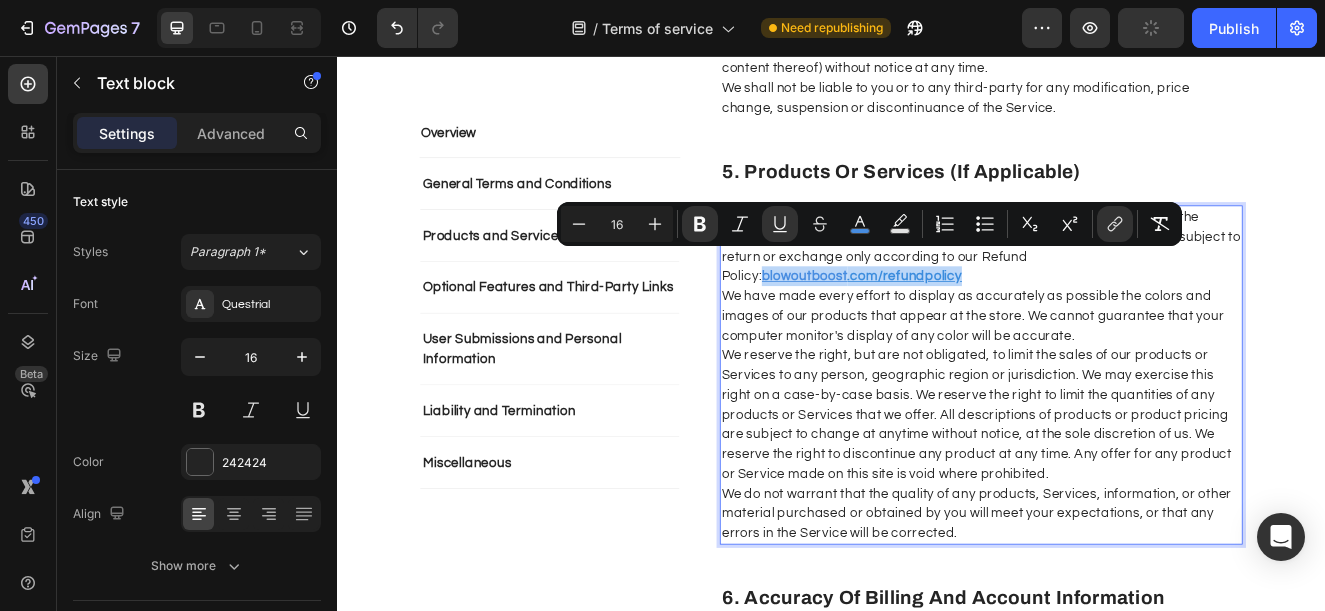copy on "blowoutboost .com/refundpolicy" 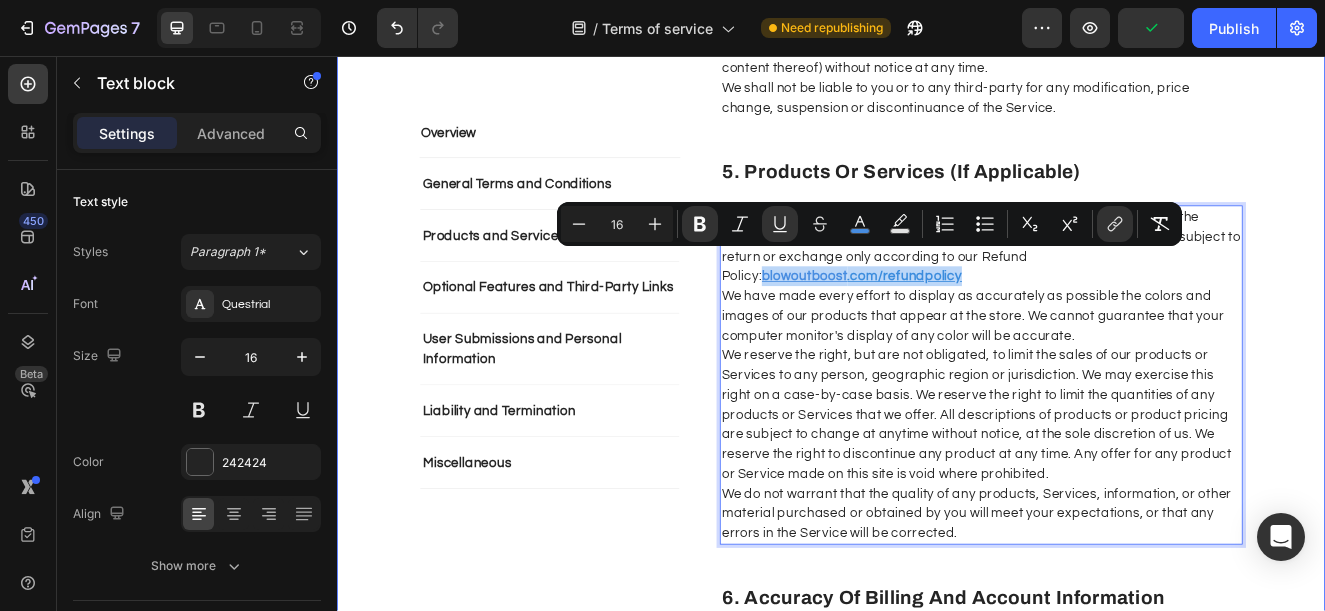 click on "Overview Text block General Terms and Conditions Products and Services Optional Features and Third-Party Links User Submissions and Personal Information Liability and Termination Miscellaneous Accordion Row Overview Heading This website is operated by  Blowout Boost . Throughout the site, the terms “we”, “us” and “our” refer to Orionn. Orionn offers this website, including all information, tools and Services available from this site to you, the user, conditioned upon your acceptance of all terms, conditions, policies and notices stated here.     Please read these Terms of Service carefully before accessing or using our website. By accessing or using any part of the site, you agree to be bound by these Terms of Service. If you do not agree to all the terms and conditions of this agreement, then you may not access the website or use any Services. If these Terms of Service are considered an offer, acceptance is expressly limited to these Terms of Service. Text block Row 1. Online Store Terms Row" at bounding box center [937, 2190] 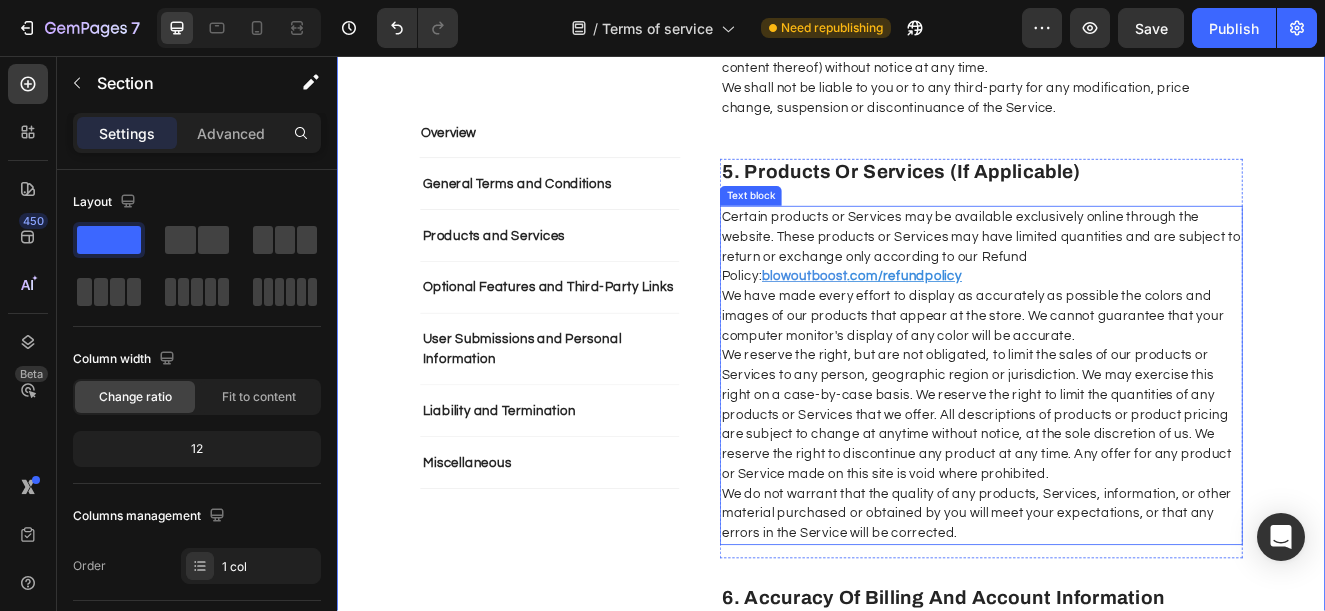 click on "Certain products or Services may be available exclusively online through the website. These products or Services may have limited quantities and are subject to return or exchange only according to our Refund Policy:  blowoutboost .com/refundpolicy" at bounding box center (1119, 288) 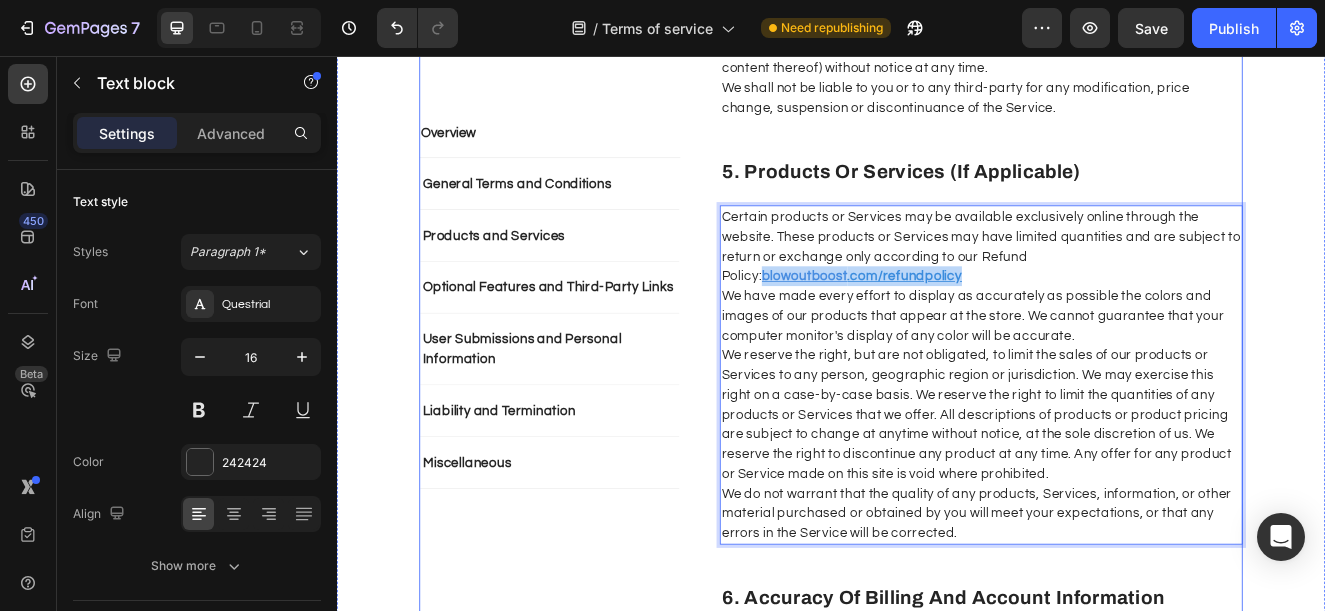 drag, startPoint x: 1069, startPoint y: 298, endPoint x: 788, endPoint y: 300, distance: 281.0071 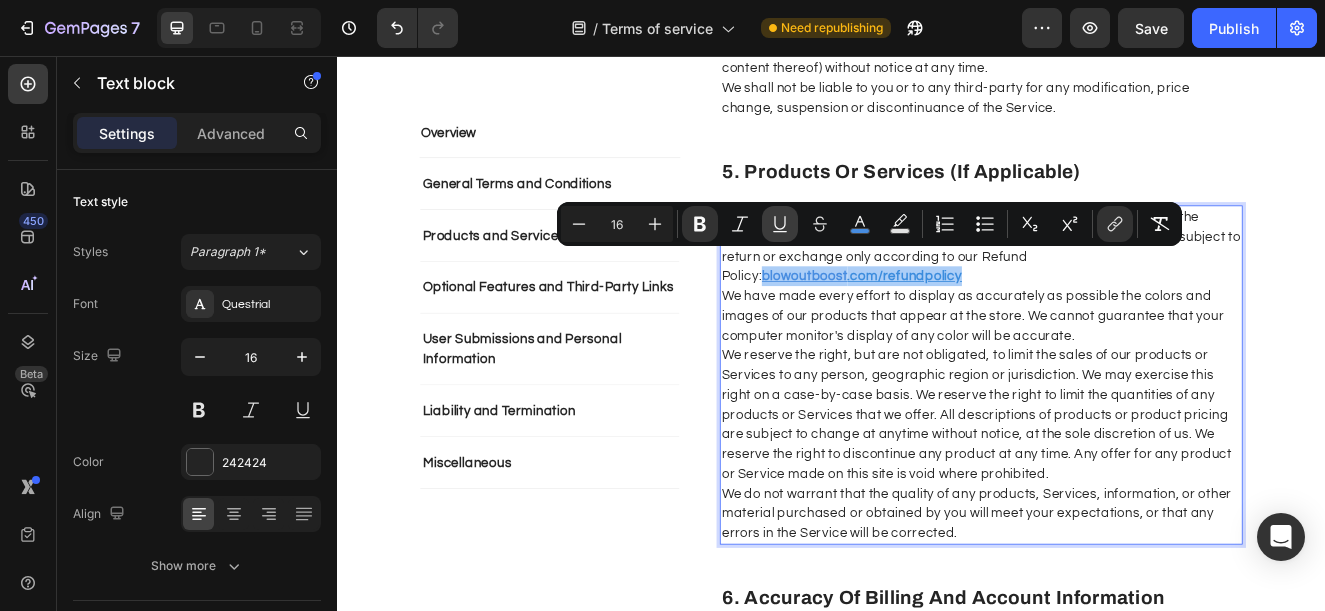click 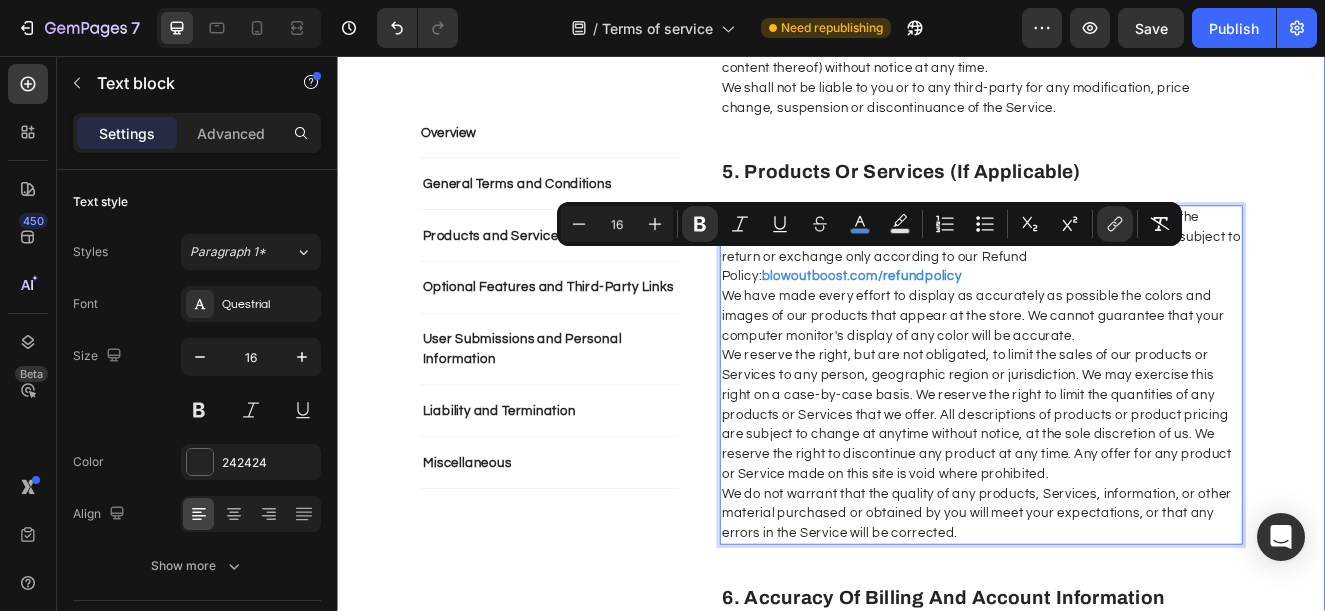 click on "Overview Text block General Terms and Conditions Products and Services Optional Features and Third-Party Links User Submissions and Personal Information Liability and Termination Miscellaneous Accordion Row Overview Heading This website is operated by  Blowout Boost . Throughout the site, the terms “we”, “us” and “our” refer to Orionn. Orionn offers this website, including all information, tools and Services available from this site to you, the user, conditioned upon your acceptance of all terms, conditions, policies and notices stated here.     Please read these Terms of Service carefully before accessing or using our website. By accessing or using any part of the site, you agree to be bound by these Terms of Service. If you do not agree to all the terms and conditions of this agreement, then you may not access the website or use any Services. If these Terms of Service are considered an offer, acceptance is expressly limited to these Terms of Service. Text block Row 1. Online Store Terms Row" at bounding box center (937, 2190) 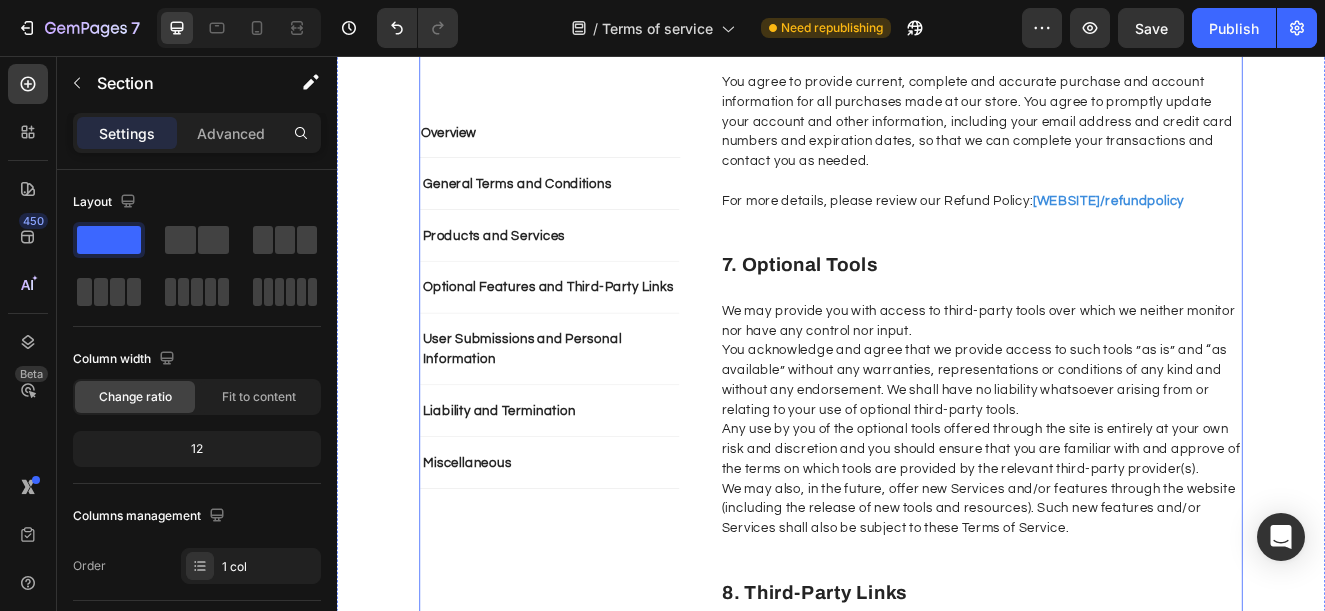 scroll, scrollTop: 3300, scrollLeft: 0, axis: vertical 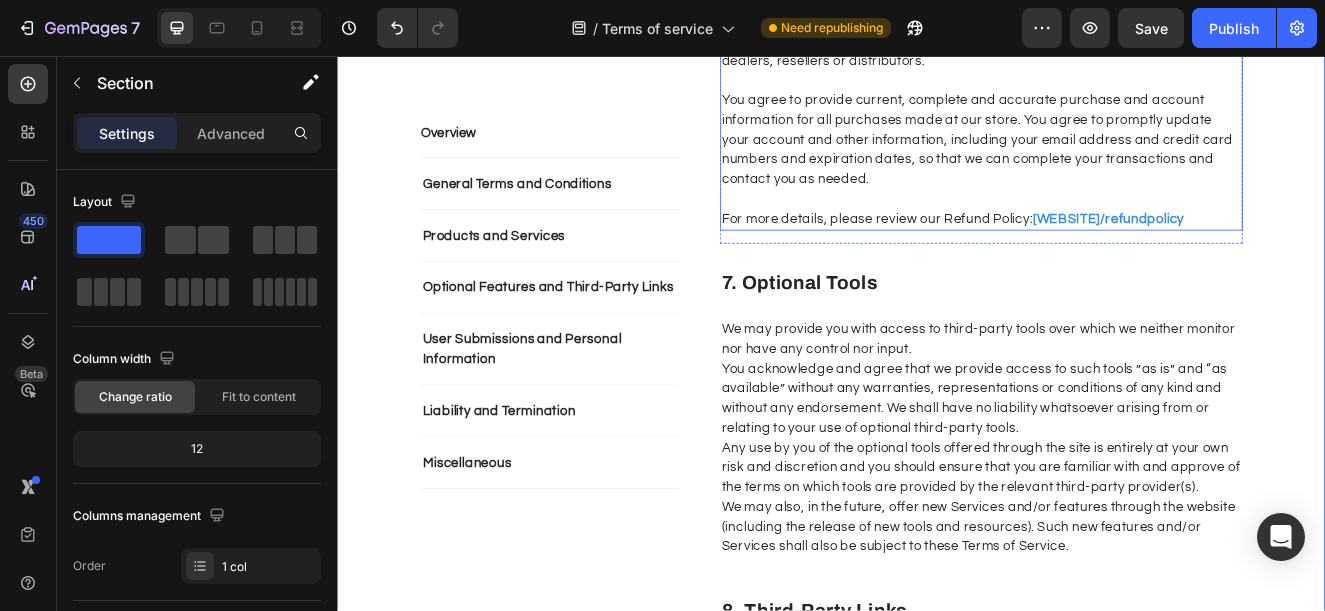 click on "For more details, please review our Refund Policy:  wavytalk.com/refundpolicy" at bounding box center (1119, 254) 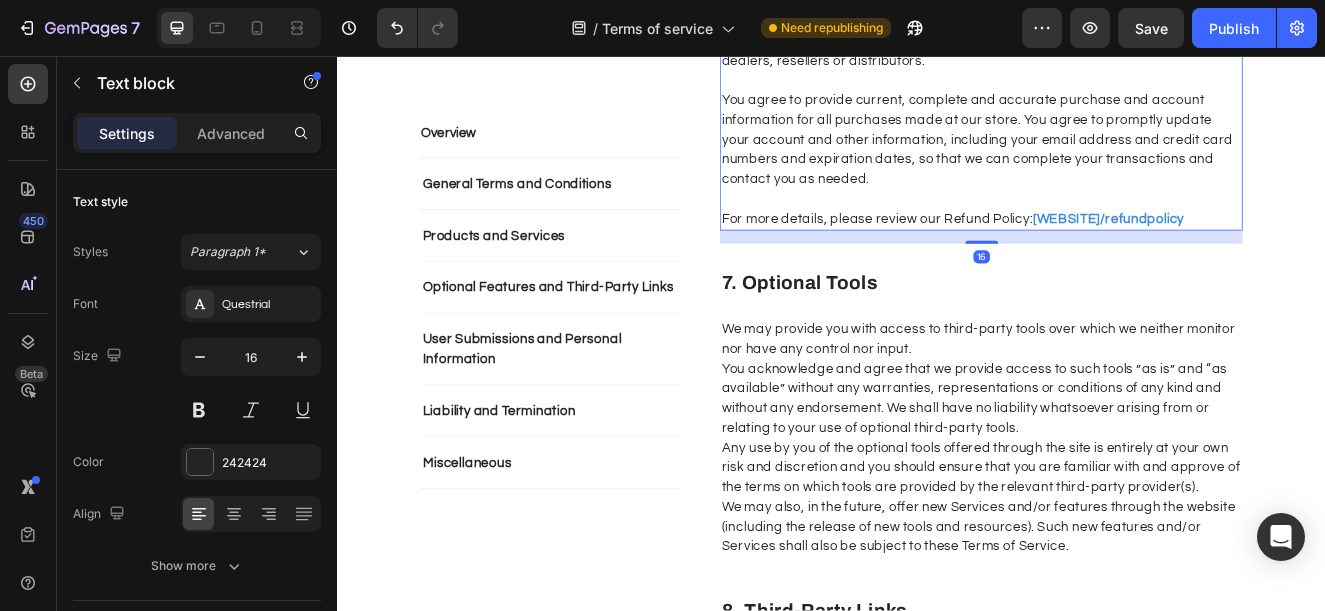 click on "For more details, please review our Refund Policy:  wavytalk.com/refundpolicy" at bounding box center (1119, 254) 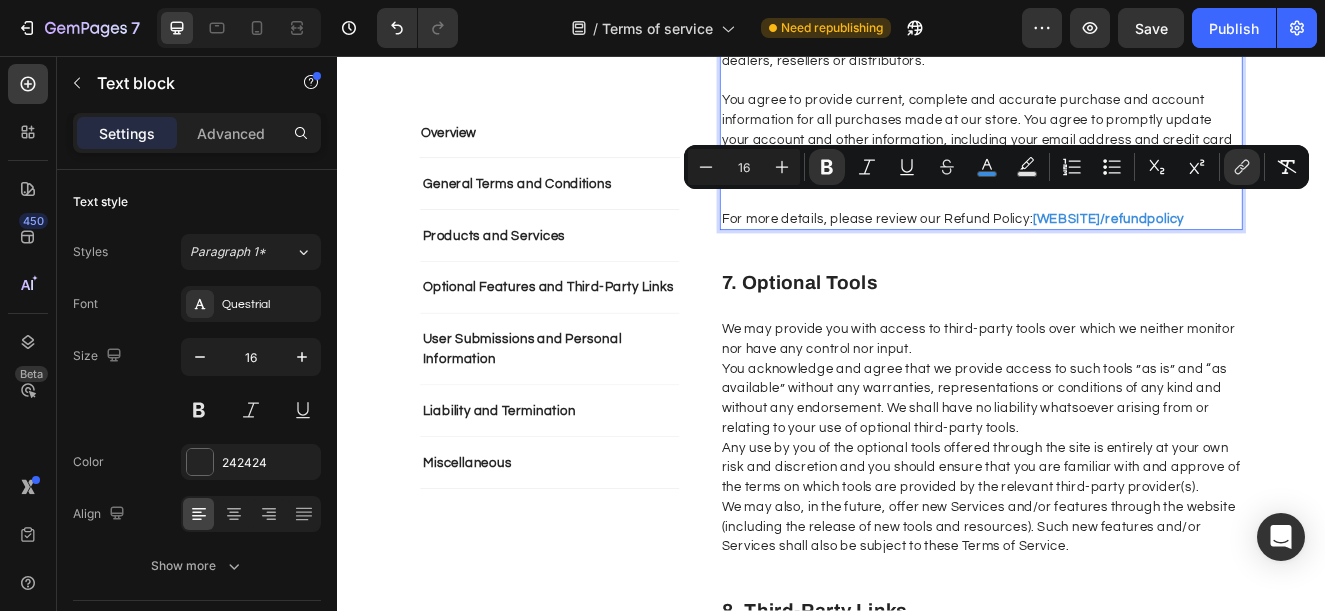 drag, startPoint x: 1404, startPoint y: 227, endPoint x: 1178, endPoint y: 230, distance: 226.01991 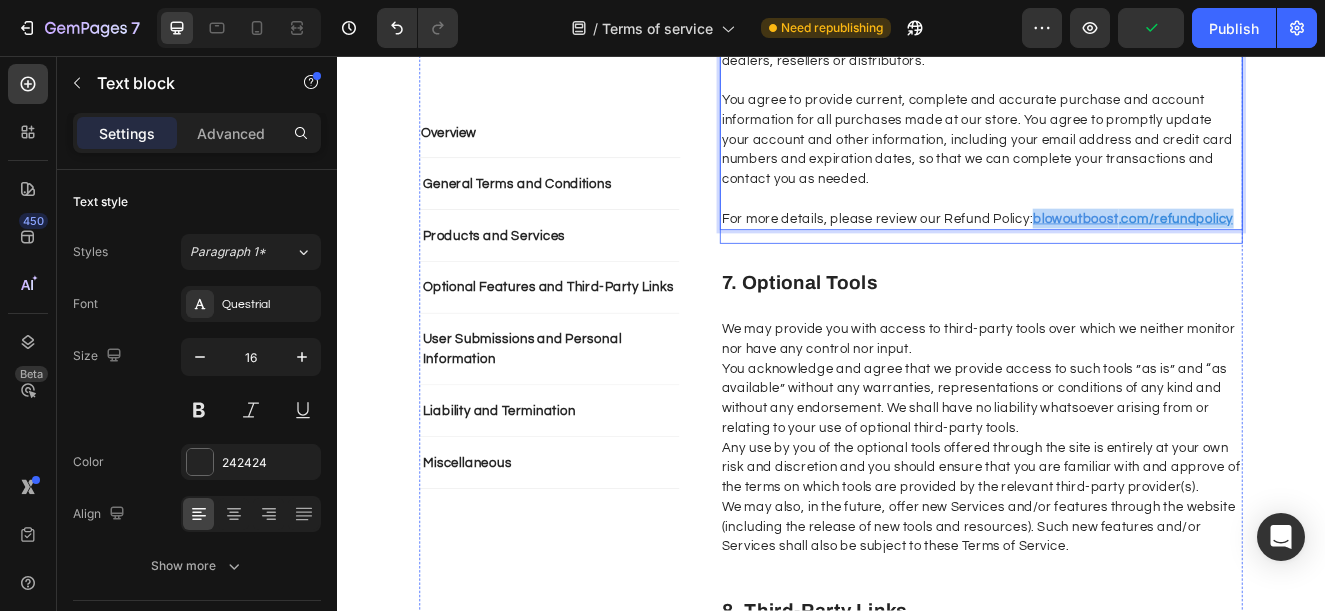 drag, startPoint x: 1419, startPoint y: 229, endPoint x: 1173, endPoint y: 246, distance: 246.5867 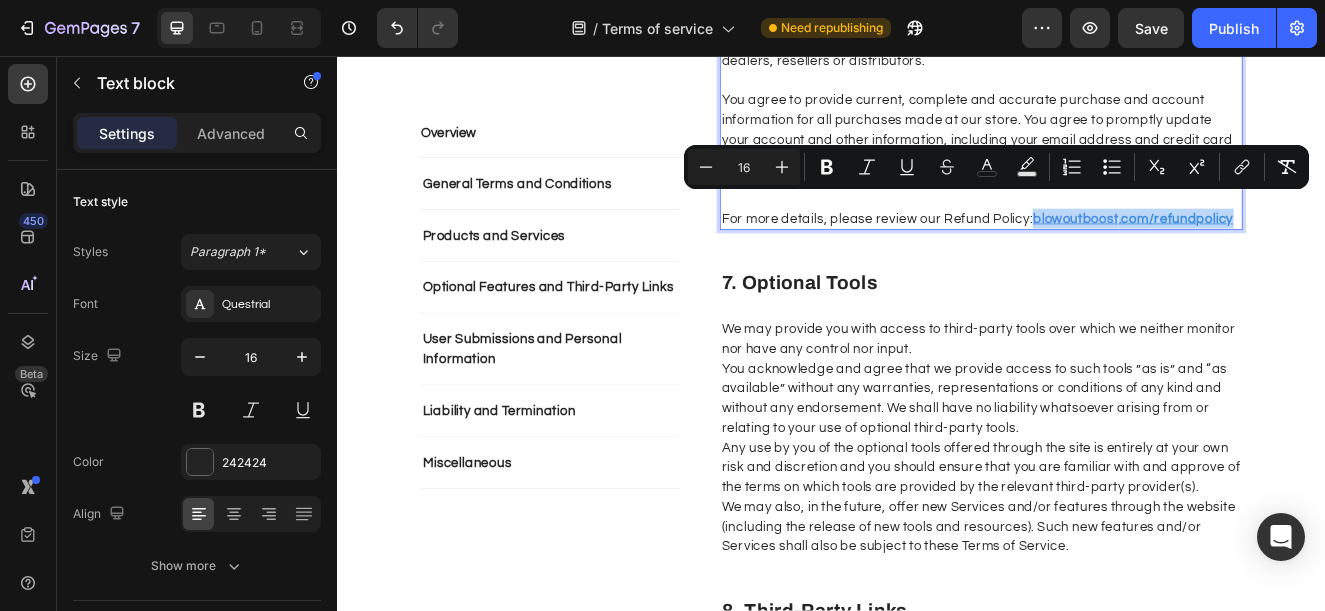 click on "blowoutboost" at bounding box center [1234, 254] 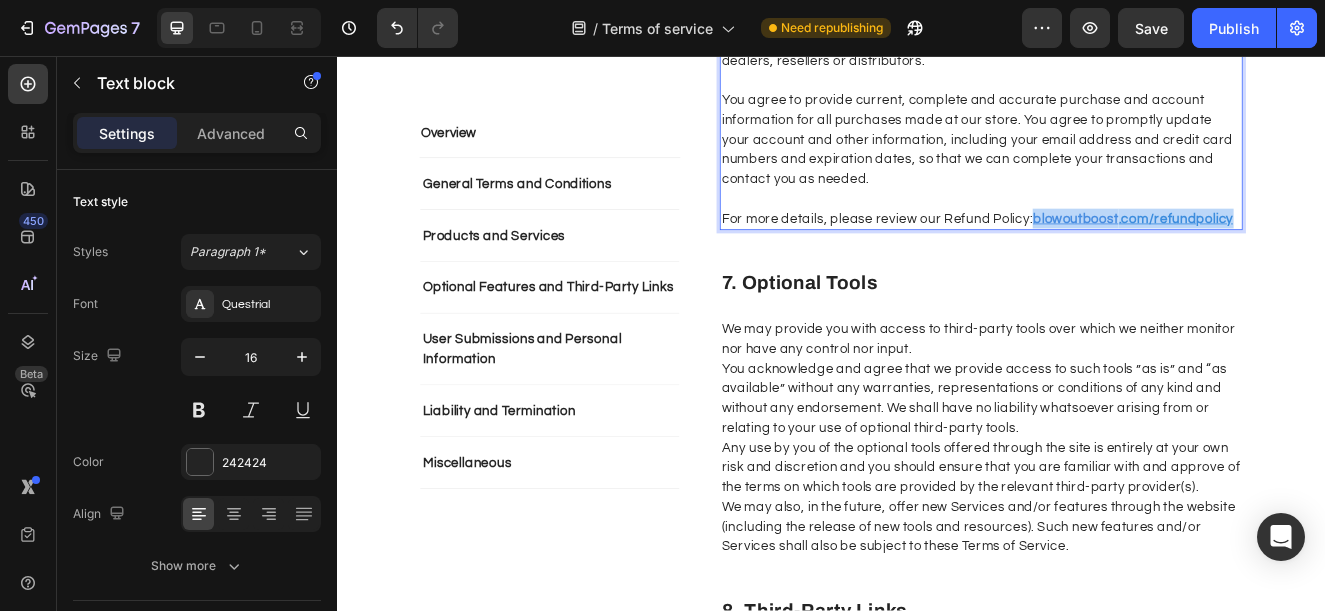 drag, startPoint x: 1176, startPoint y: 233, endPoint x: 1417, endPoint y: 222, distance: 241.2509 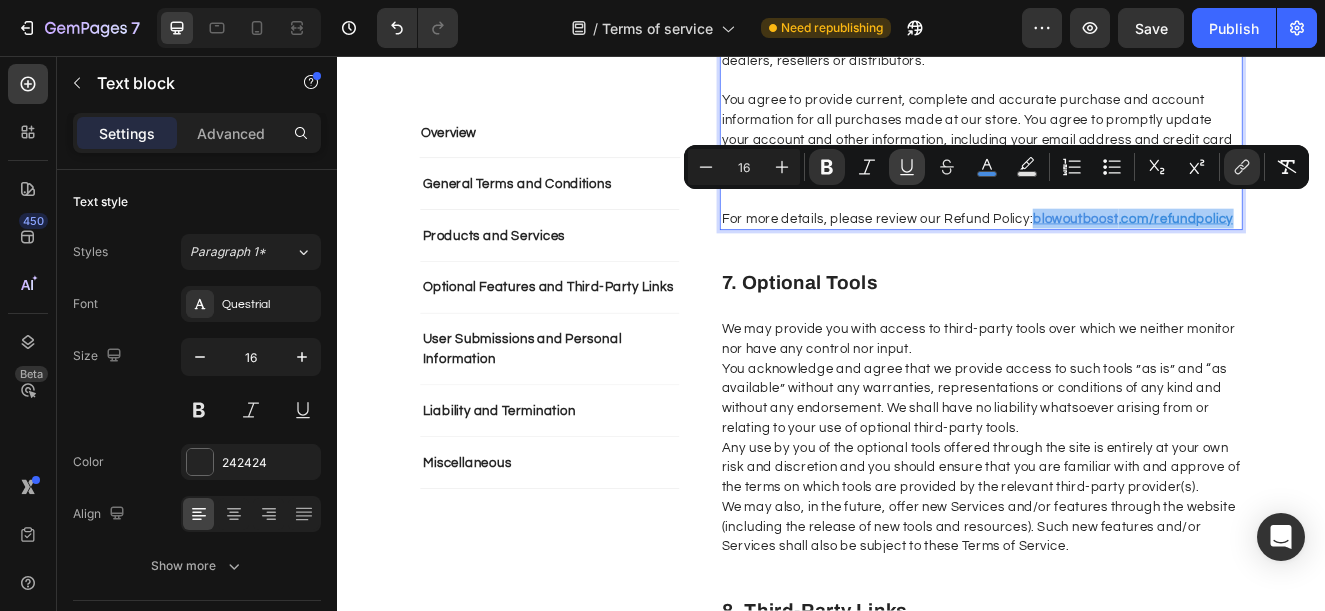 click 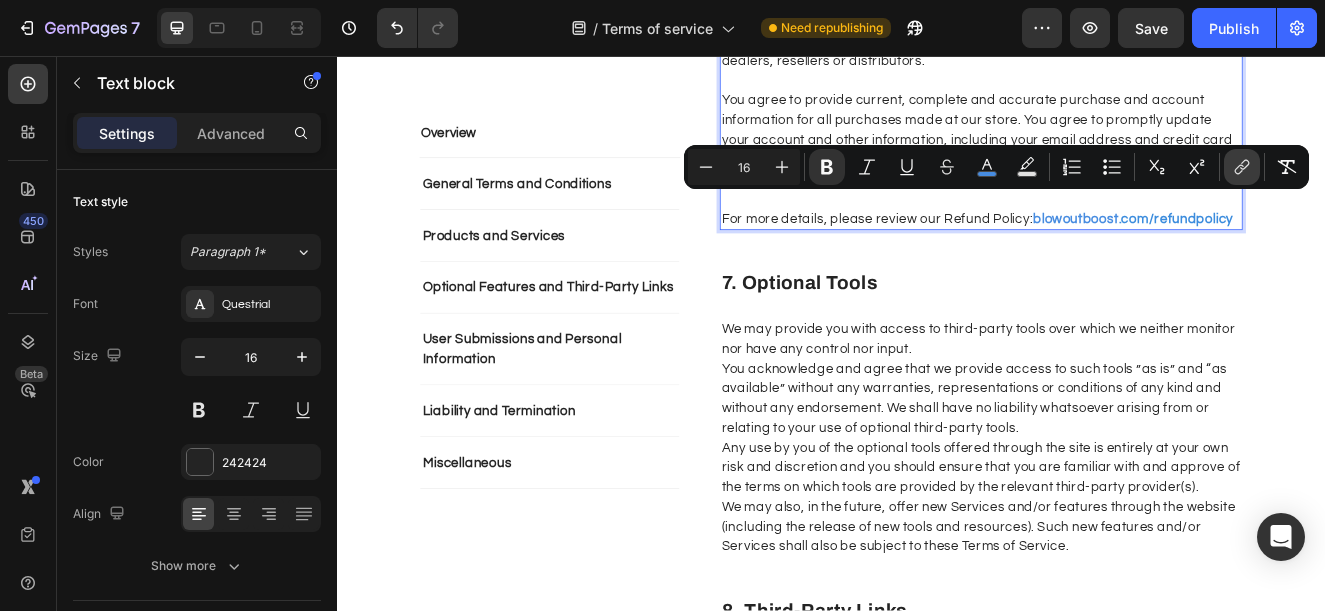 click 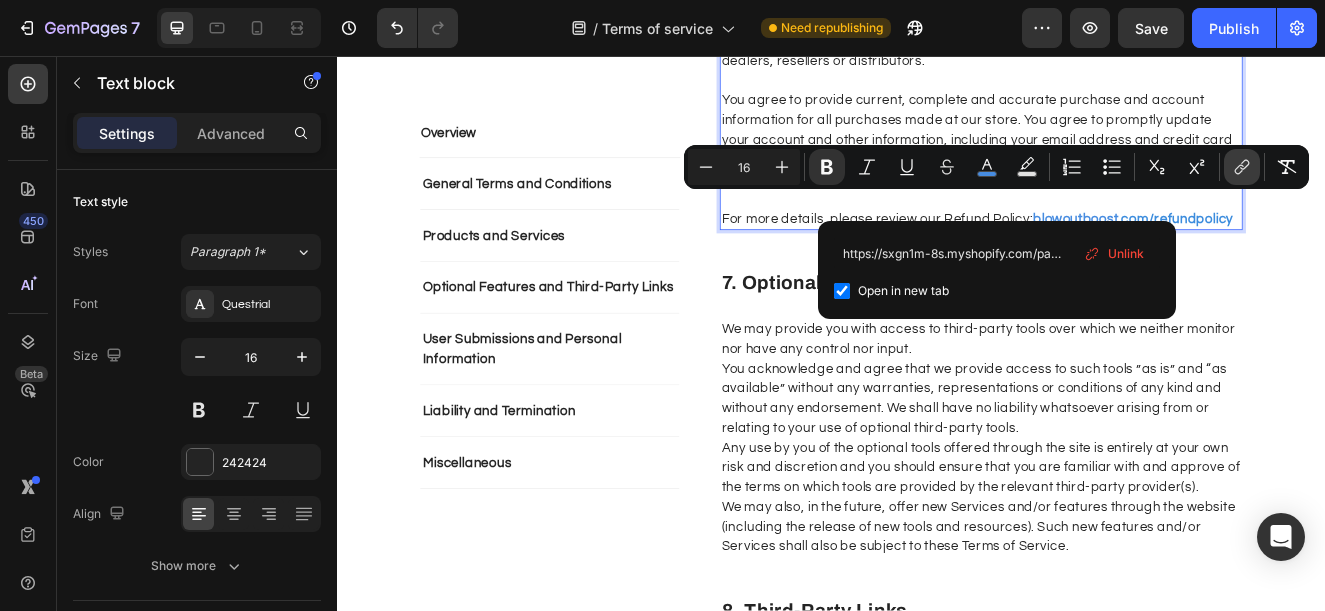 scroll, scrollTop: 0, scrollLeft: 253, axis: horizontal 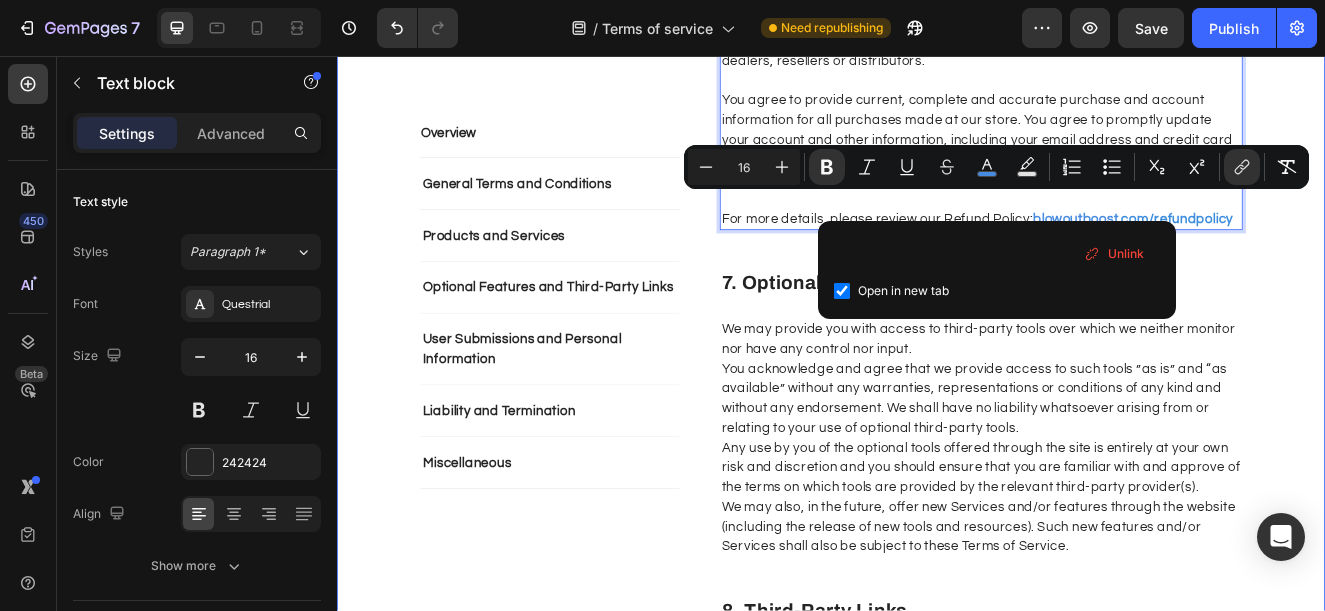 click on "Overview Text block General Terms and Conditions Products and Services Optional Features and Third-Party Links User Submissions and Personal Information Liability and Termination Miscellaneous Accordion Row Overview Heading This website is operated by  Blowout Boost . Throughout the site, the terms “we”, “us” and “our” refer to Orionn. Orionn offers this website, including all information, tools and Services available from this site to you, the user, conditioned upon your acceptance of all terms, conditions, policies and notices stated here.     Please read these Terms of Service carefully before accessing or using our website. By accessing or using any part of the site, you agree to be bound by these Terms of Service. If you do not agree to all the terms and conditions of this agreement, then you may not access the website or use any Services. If these Terms of Service are considered an offer, acceptance is expressly limited to these Terms of Service. Text block Row 1. Online Store Terms Row" at bounding box center (937, 1290) 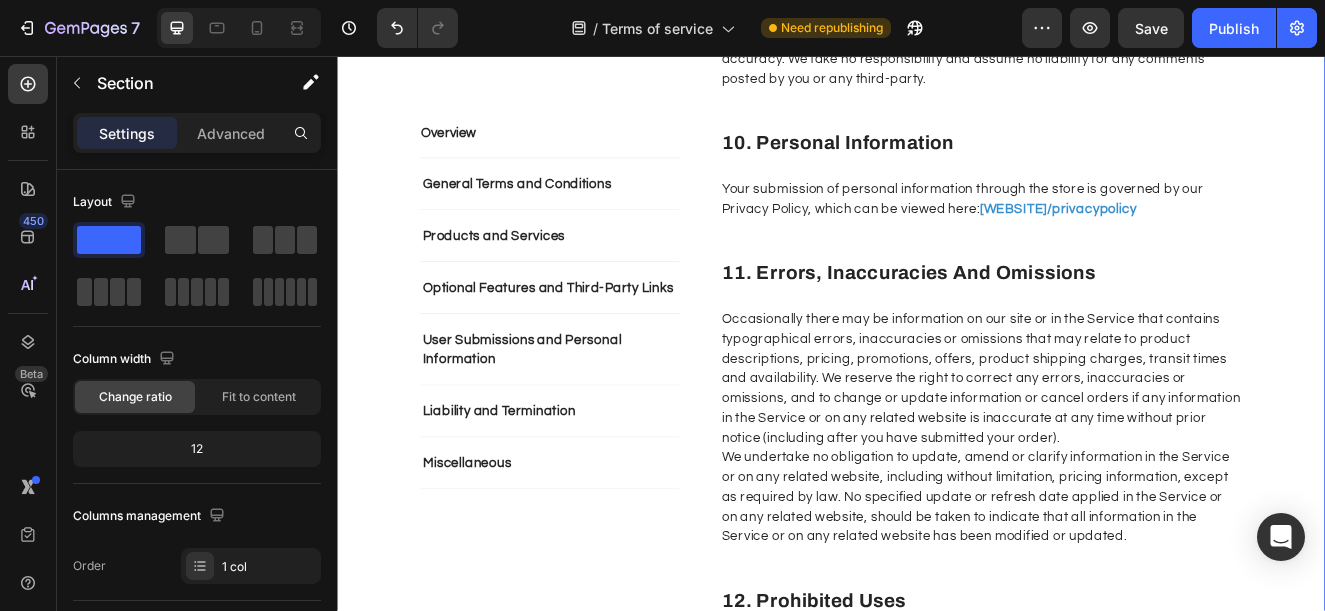 scroll, scrollTop: 4900, scrollLeft: 0, axis: vertical 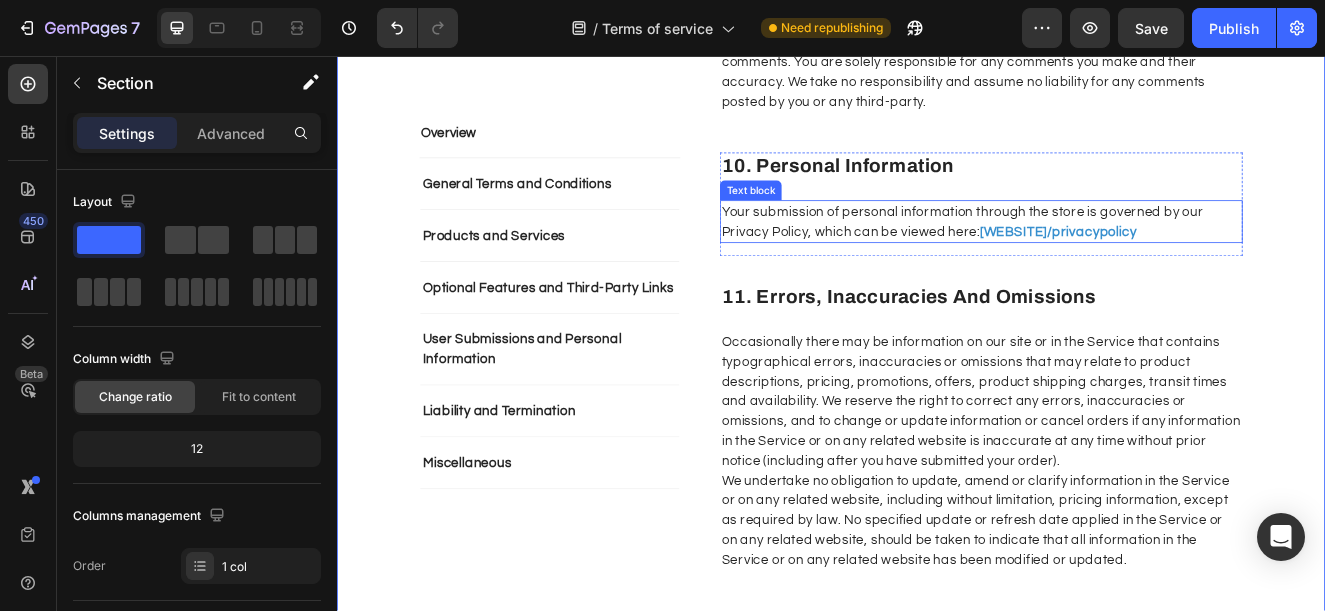 click on "Your submission of personal information through the store is governed by our Privacy Policy, which can be viewed here:  wavytalk.com/privacypolicy" at bounding box center (1119, 258) 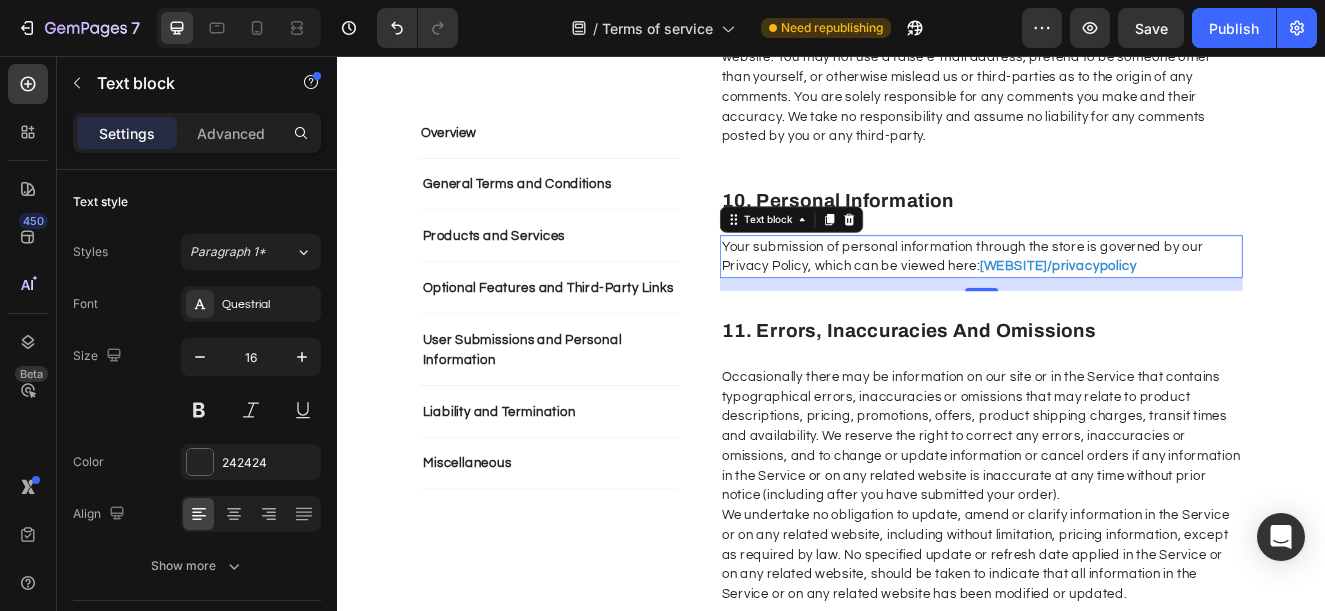 scroll, scrollTop: 4900, scrollLeft: 0, axis: vertical 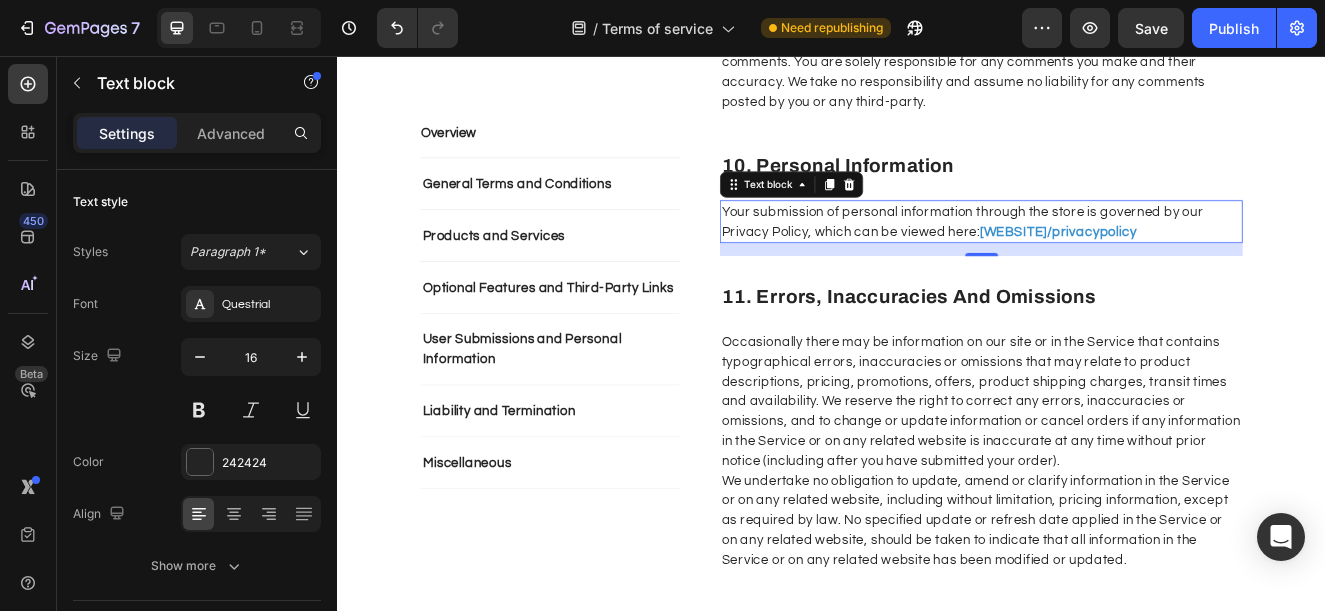 click on "Your submission of personal information through the store is governed by our Privacy Policy, which can be viewed here:  wavytalk.com/privacypolicy" at bounding box center (1119, 258) 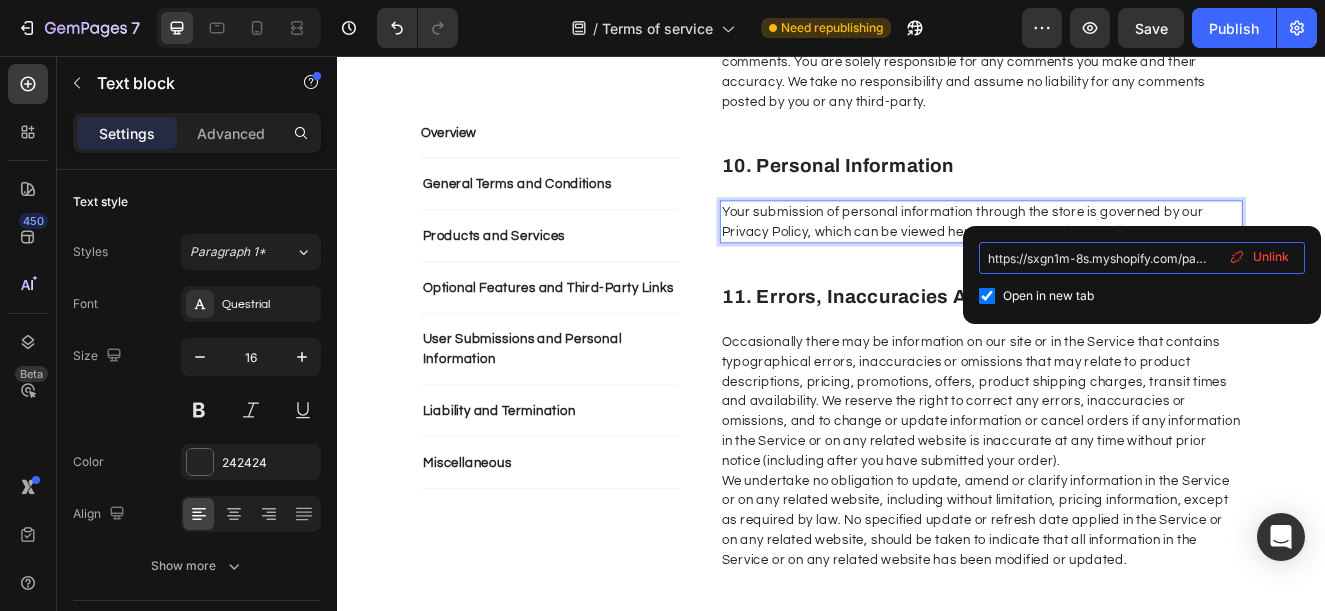 click on "https://sxgn1m-8s.myshopify.com/pages/privacy-policyyy?_ab=0&key=1754152932290" at bounding box center [1142, 258] 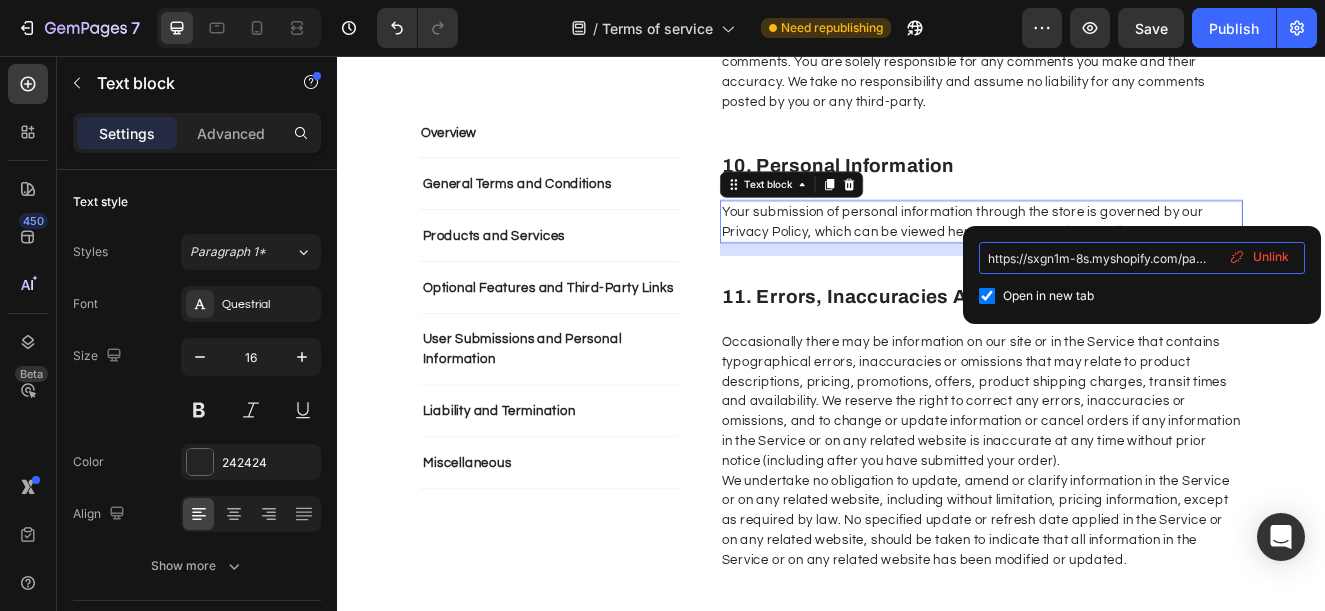 click on "https://sxgn1m-8s.myshopify.com/pages/privacy-policyyy?_ab=0&key=1754152932290" at bounding box center (1142, 258) 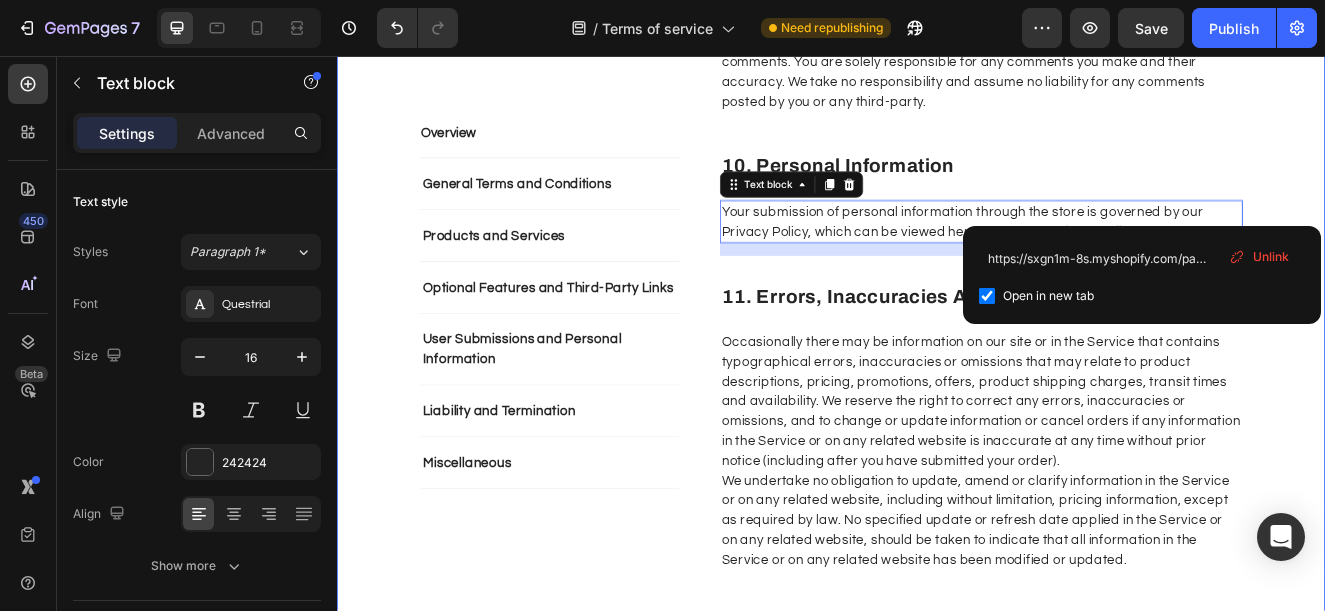 click on "Overview Text block General Terms and Conditions Products and Services Optional Features and Third-Party Links User Submissions and Personal Information Liability and Termination Miscellaneous Accordion Row Overview Heading This website is operated by  Blowout Boost . Throughout the site, the terms “we”, “us” and “our” refer to Orionn. Orionn offers this website, including all information, tools and Services available from this site to you, the user, conditioned upon your acceptance of all terms, conditions, policies and notices stated here.     Please read these Terms of Service carefully before accessing or using our website. By accessing or using any part of the site, you agree to be bound by these Terms of Service. If you do not agree to all the terms and conditions of this agreement, then you may not access the website or use any Services. If these Terms of Service are considered an offer, acceptance is expressly limited to these Terms of Service. Text block Row 1. Online Store Terms Row" at bounding box center [937, -310] 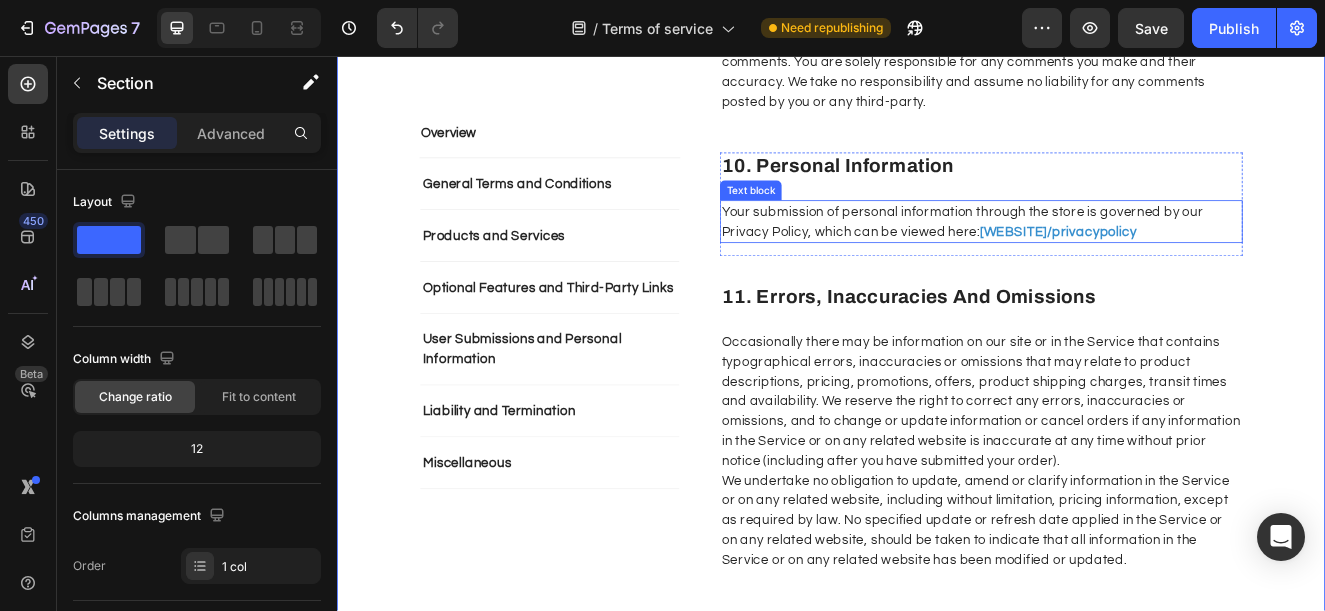 click on "wavytalk.com/privacypolicy" at bounding box center [1213, 270] 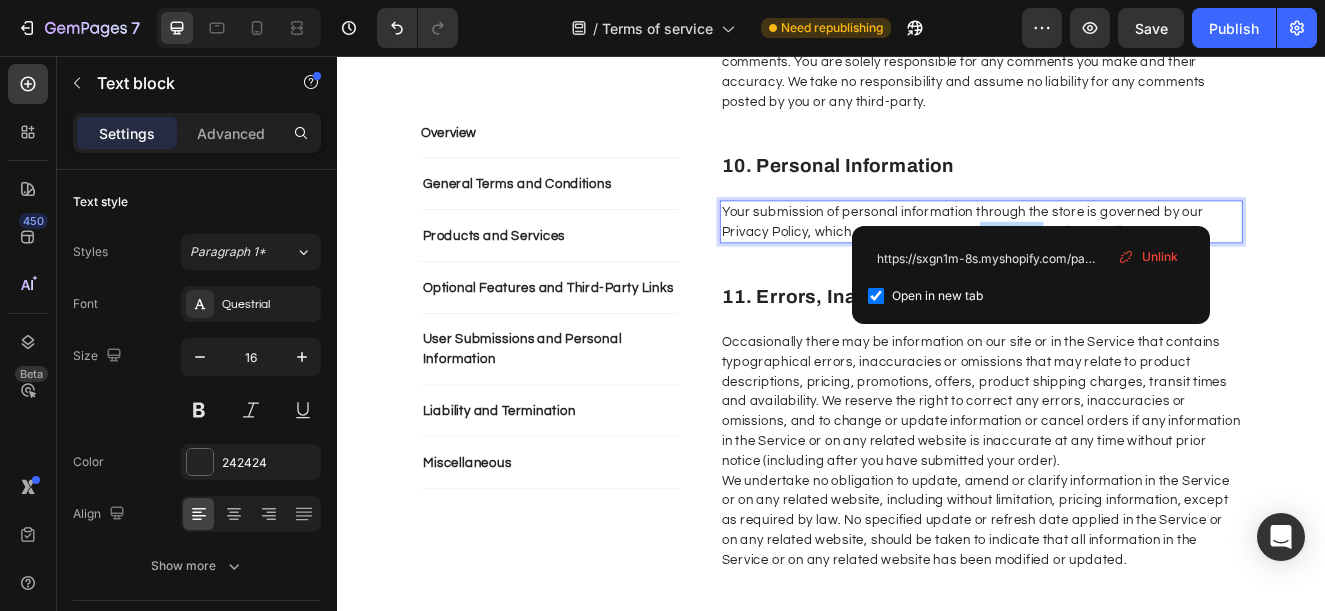 drag, startPoint x: 1177, startPoint y: 246, endPoint x: 1117, endPoint y: 244, distance: 60.033325 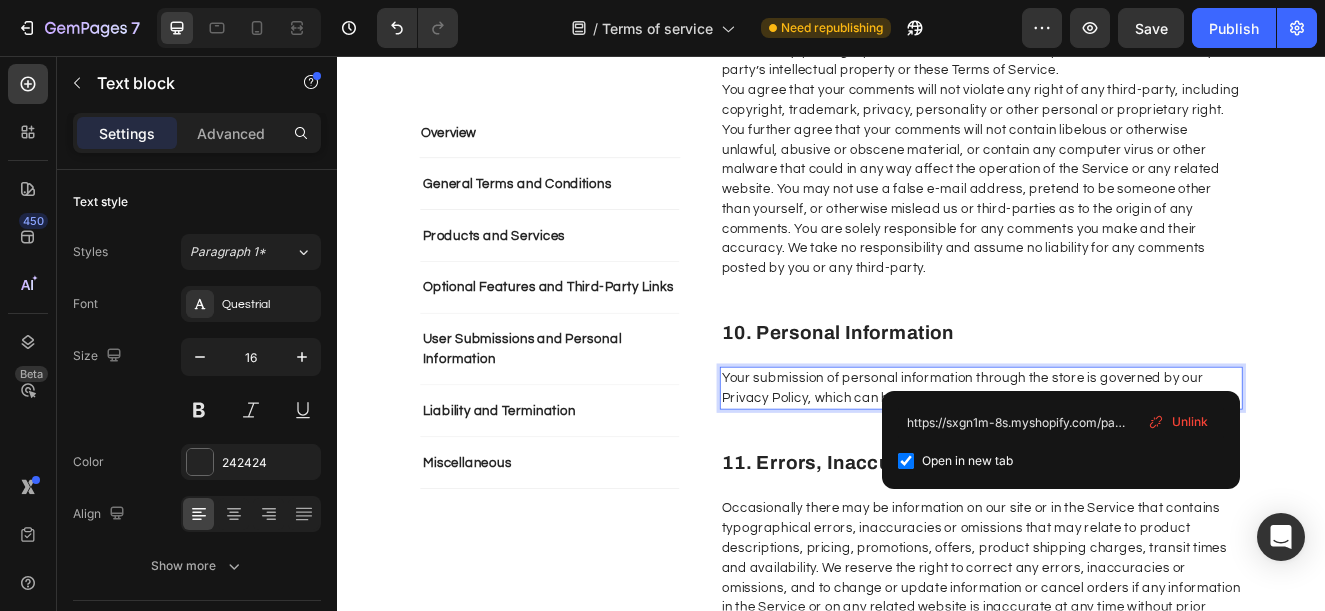 scroll, scrollTop: 4700, scrollLeft: 0, axis: vertical 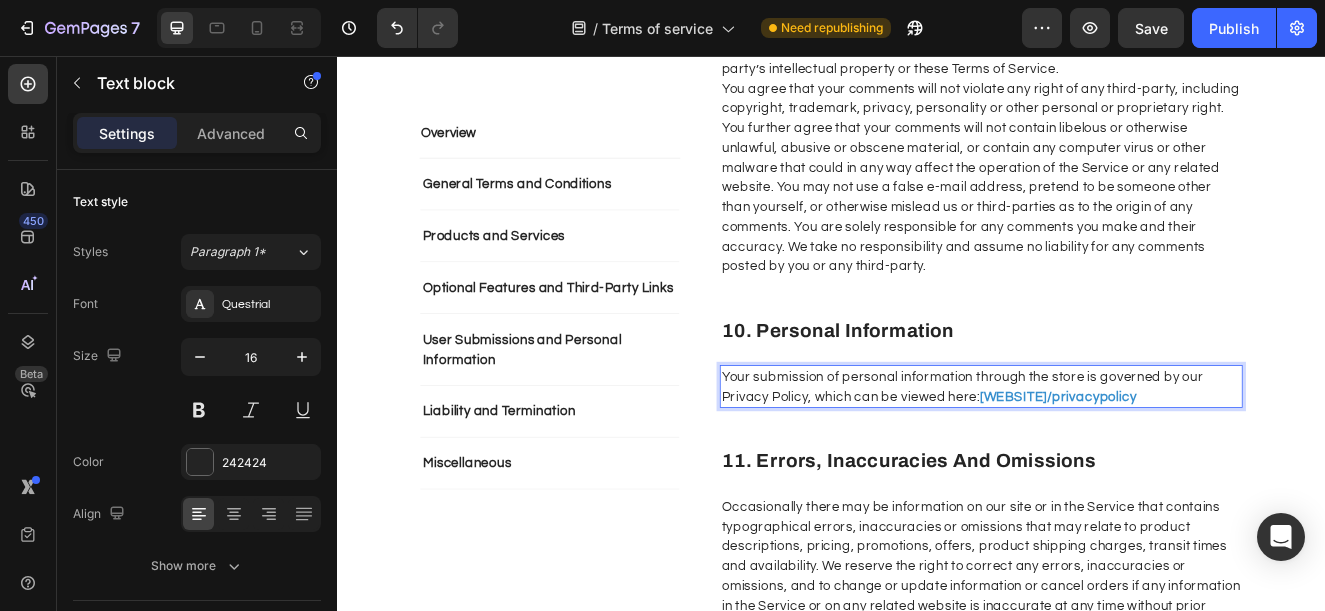 click on "Your submission of personal information through the store is governed by our Privacy Policy, which can be viewed here:  blowoutboost.com/privacypolicy" at bounding box center (1119, 458) 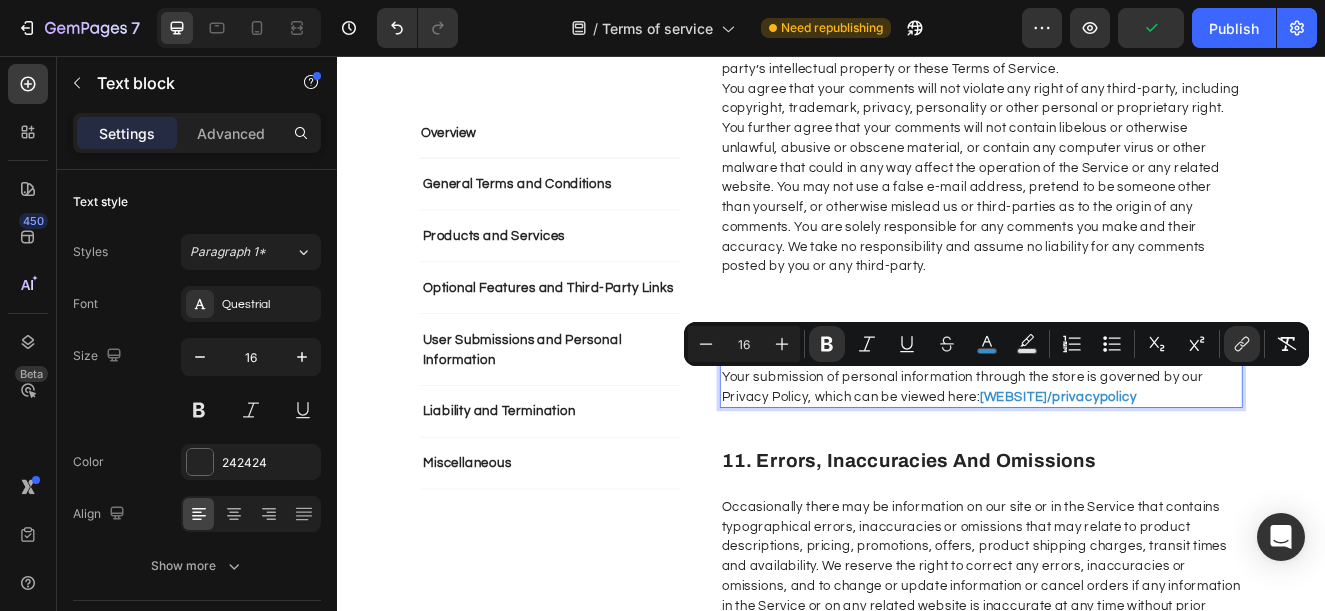 drag, startPoint x: 1373, startPoint y: 445, endPoint x: 1113, endPoint y: 453, distance: 260.12305 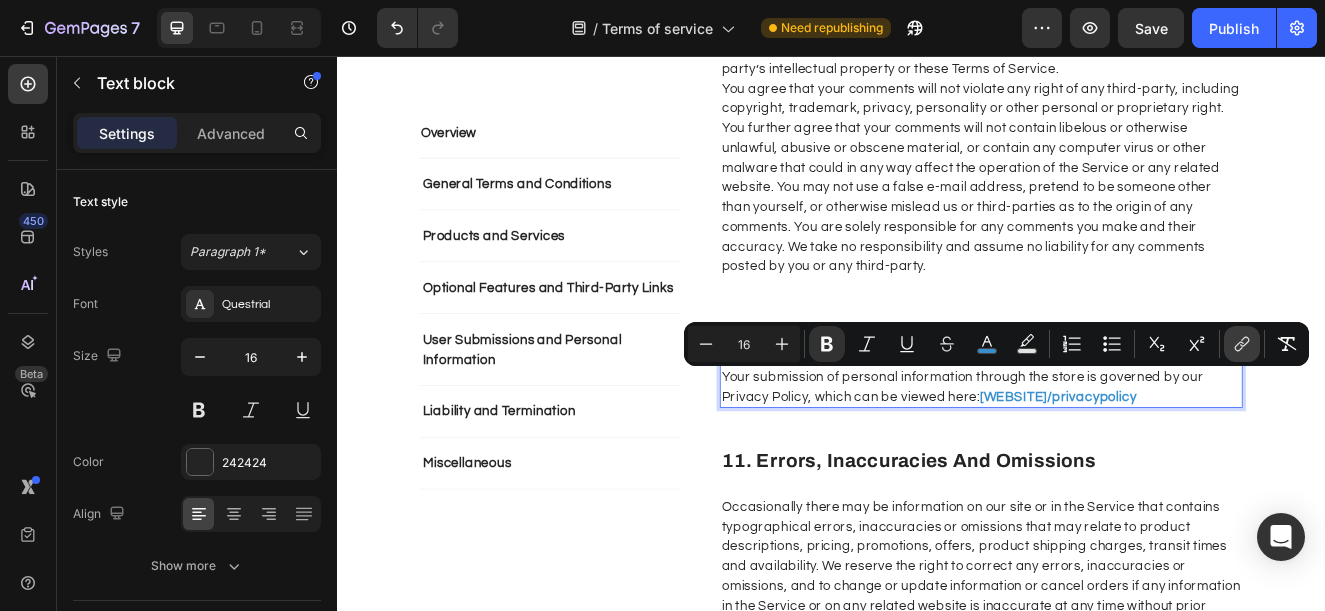 click 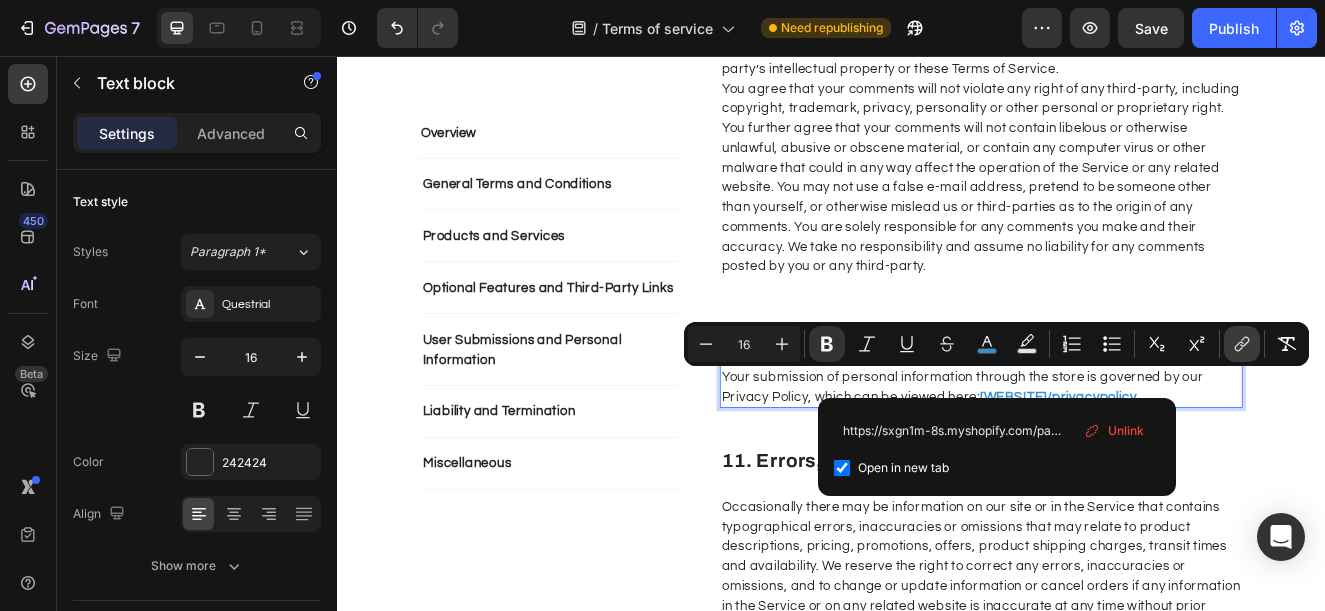 scroll, scrollTop: 0, scrollLeft: 272, axis: horizontal 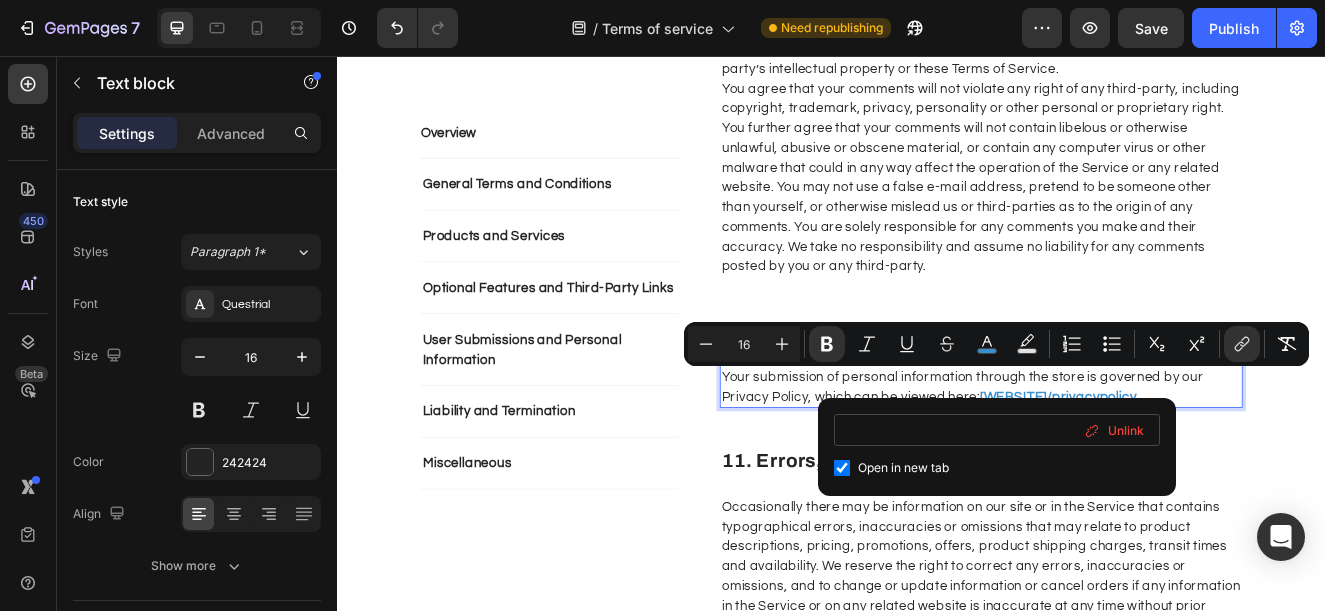 click on "https://sxgn1m-8s.myshopify.com/pages/privacy-policyyy?_ab=0&key=1754152932290" at bounding box center (997, 430) 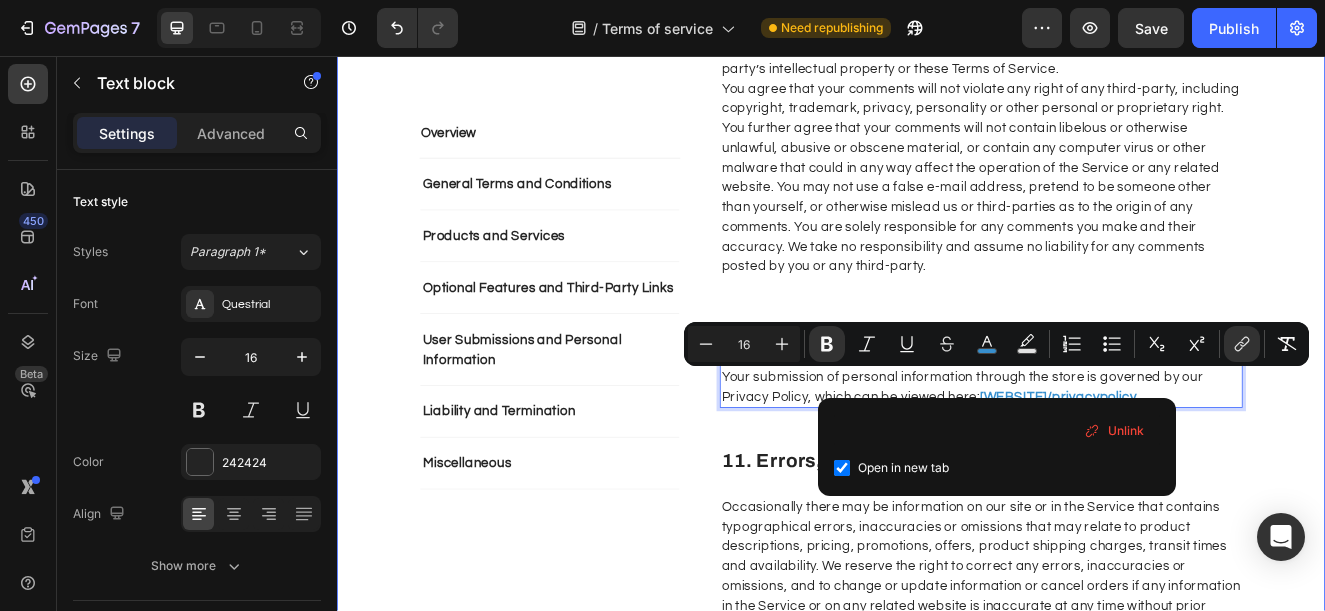 click on "Overview Text block General Terms and Conditions Products and Services Optional Features and Third-Party Links User Submissions and Personal Information Liability and Termination Miscellaneous Accordion Row Overview Heading This website is operated by  Blowout Boost . Throughout the site, the terms “we”, “us” and “our” refer to Orionn. Orionn offers this website, including all information, tools and Services available from this site to you, the user, conditioned upon your acceptance of all terms, conditions, policies and notices stated here.     Please read these Terms of Service carefully before accessing or using our website. By accessing or using any part of the site, you agree to be bound by these Terms of Service. If you do not agree to all the terms and conditions of this agreement, then you may not access the website or use any Services. If these Terms of Service are considered an offer, acceptance is expressly limited to these Terms of Service. Text block Row 1. Online Store Terms Row" at bounding box center (937, -110) 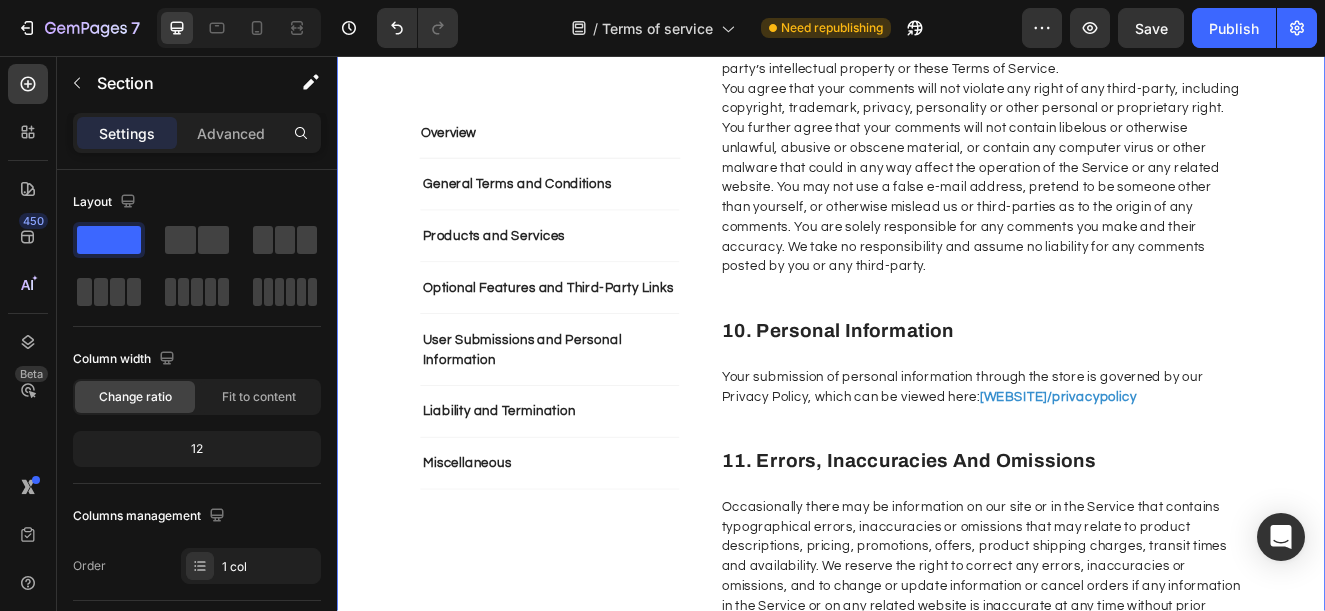 click on "Overview Text block General Terms and Conditions Products and Services Optional Features and Third-Party Links User Submissions and Personal Information Liability and Termination Miscellaneous Accordion Row Overview Heading This website is operated by  Blowout Boost . Throughout the site, the terms “we”, “us” and “our” refer to Orionn. Orionn offers this website, including all information, tools and Services available from this site to you, the user, conditioned upon your acceptance of all terms, conditions, policies and notices stated here.     Please read these Terms of Service carefully before accessing or using our website. By accessing or using any part of the site, you agree to be bound by these Terms of Service. If you do not agree to all the terms and conditions of this agreement, then you may not access the website or use any Services. If these Terms of Service are considered an offer, acceptance is expressly limited to these Terms of Service. Text block Row 1. Online Store Terms Row" at bounding box center [937, -110] 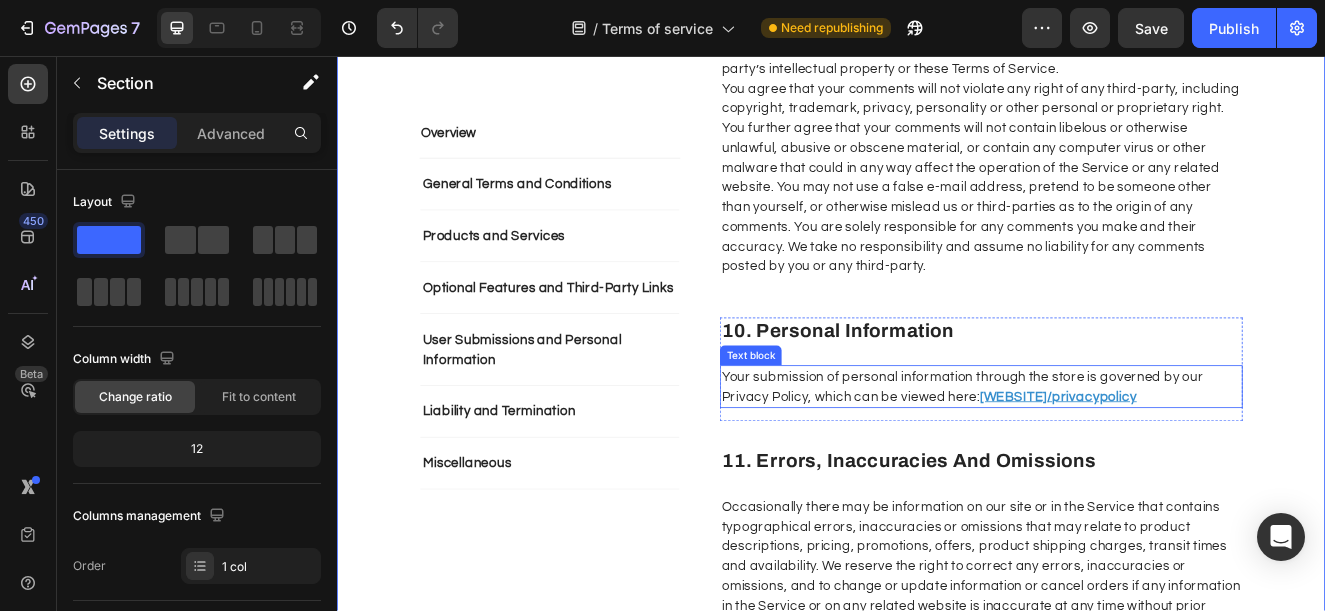 click on "Your submission of personal information through the store is governed by our Privacy Policy, which can be viewed here:  blowoutboost.com/privacypolicy" at bounding box center [1119, 458] 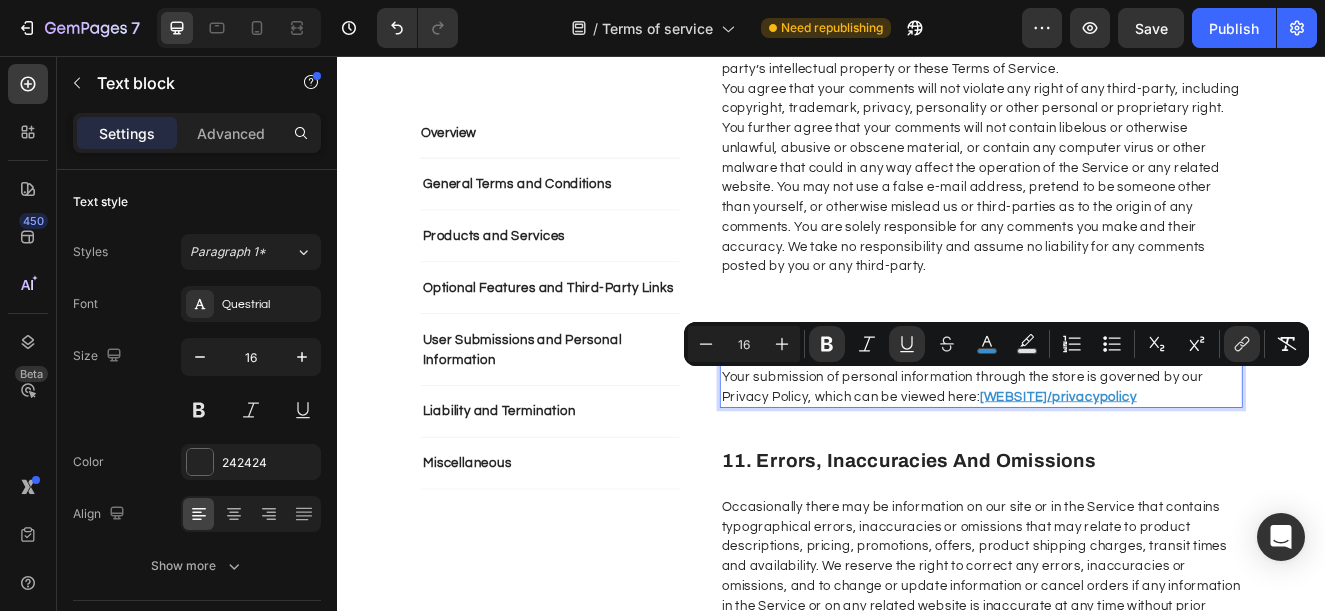 drag, startPoint x: 1375, startPoint y: 449, endPoint x: 1111, endPoint y: 449, distance: 264 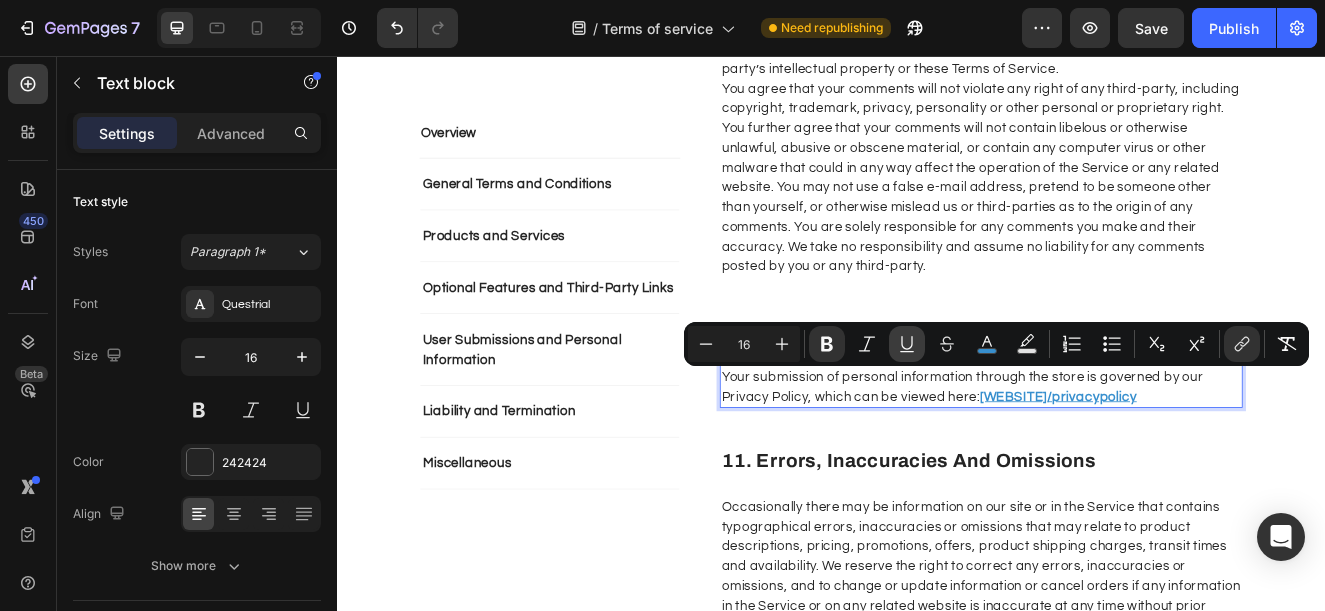 click 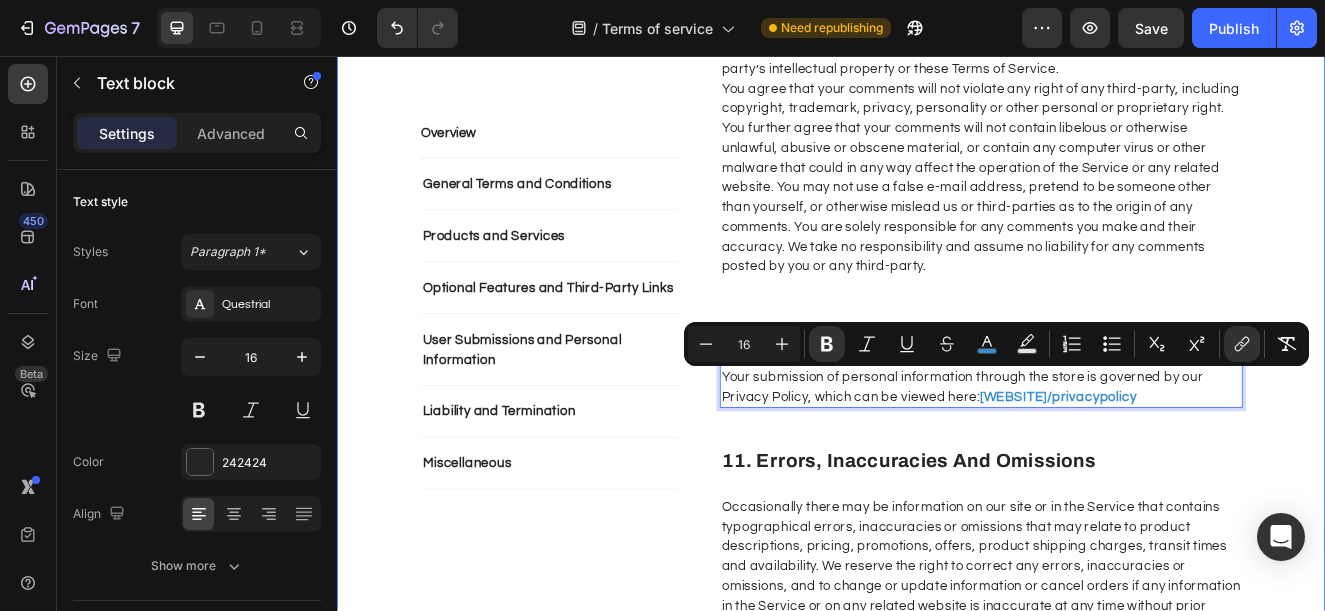 click on "Overview Text block General Terms and Conditions Products and Services Optional Features and Third-Party Links User Submissions and Personal Information Liability and Termination Miscellaneous Accordion Row Overview Heading This website is operated by  Blowout Boost . Throughout the site, the terms “we”, “us” and “our” refer to Orionn. Orionn offers this website, including all information, tools and Services available from this site to you, the user, conditioned upon your acceptance of all terms, conditions, policies and notices stated here.     Please read these Terms of Service carefully before accessing or using our website. By accessing or using any part of the site, you agree to be bound by these Terms of Service. If you do not agree to all the terms and conditions of this agreement, then you may not access the website or use any Services. If these Terms of Service are considered an offer, acceptance is expressly limited to these Terms of Service. Text block Row 1. Online Store Terms Row" at bounding box center (937, -110) 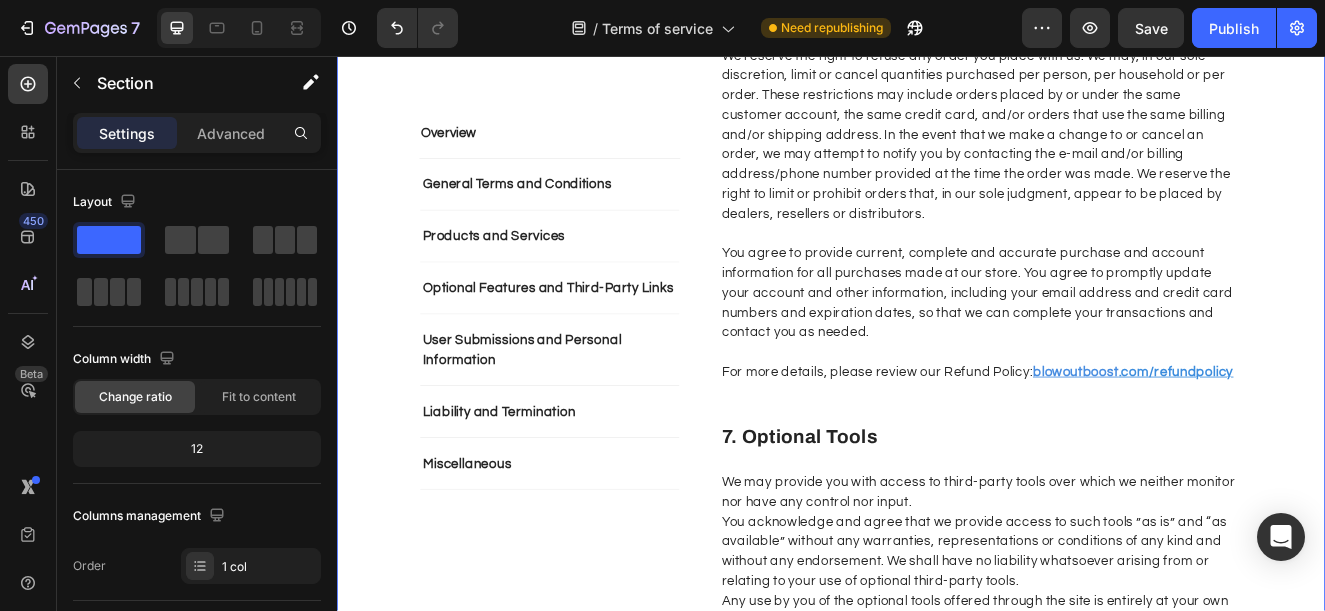 scroll, scrollTop: 3149, scrollLeft: 0, axis: vertical 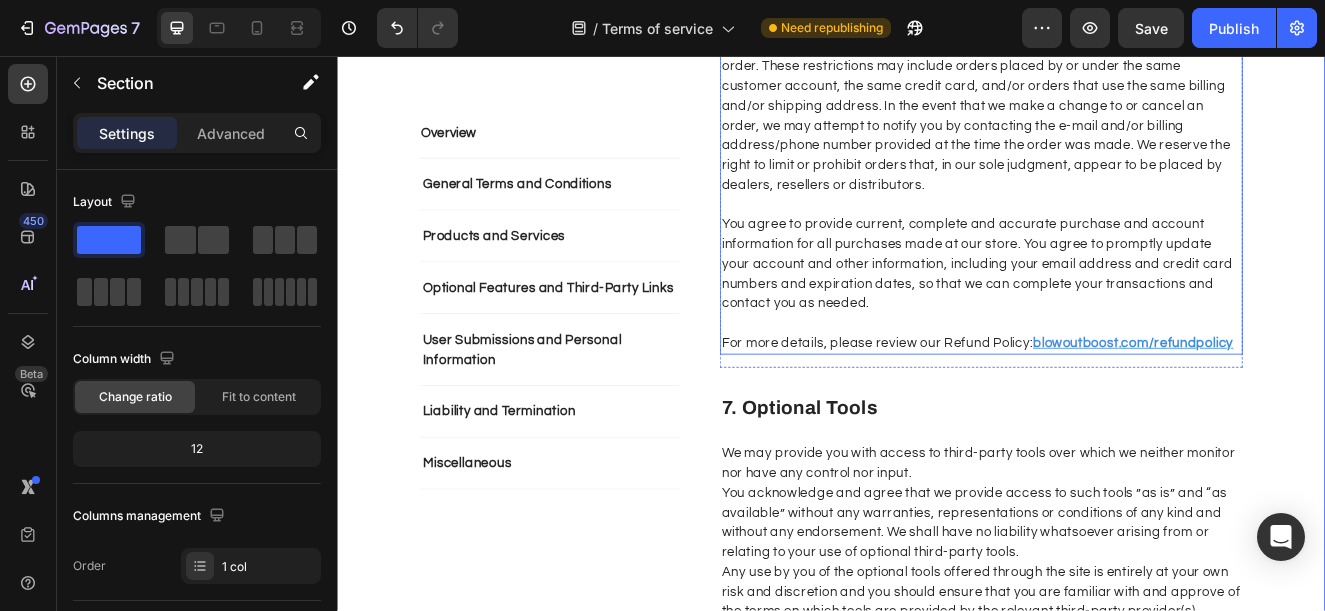 click on ".com/refundpolicy" at bounding box center (1356, 405) 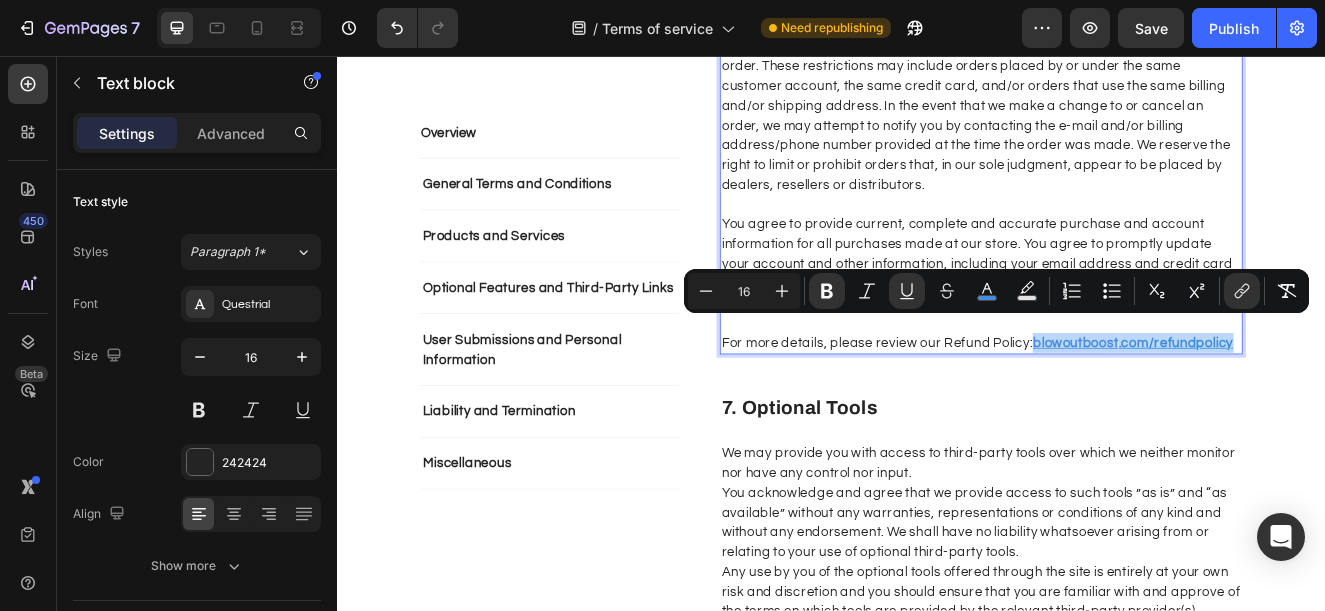 drag, startPoint x: 1422, startPoint y: 381, endPoint x: 1177, endPoint y: 372, distance: 245.16525 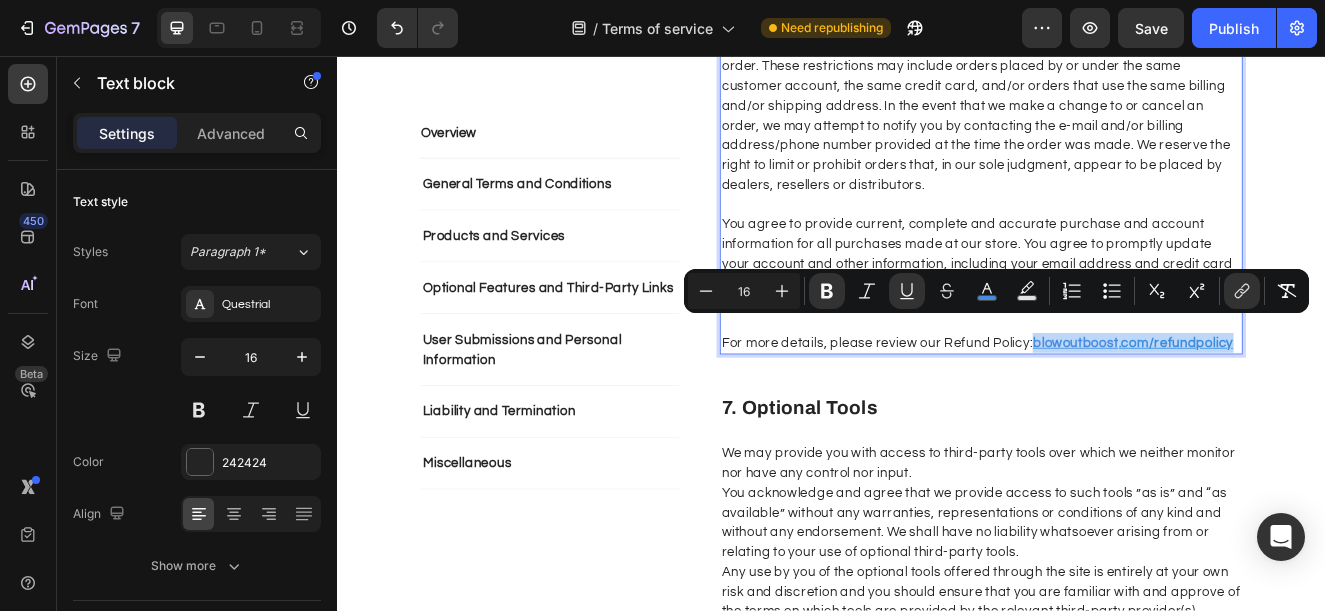 click on "For more details, please review our Refund Policy:  blowoutboost .com/refundpolicy" at bounding box center (1119, 405) 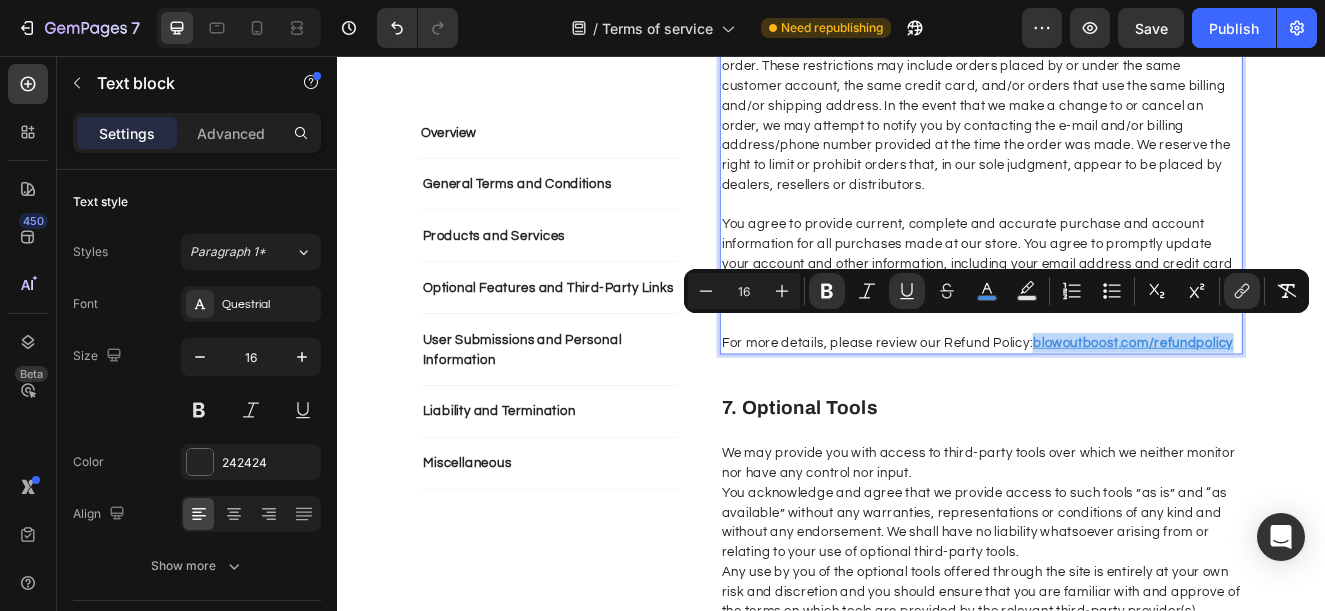 drag, startPoint x: 1177, startPoint y: 380, endPoint x: 1426, endPoint y: 386, distance: 249.07228 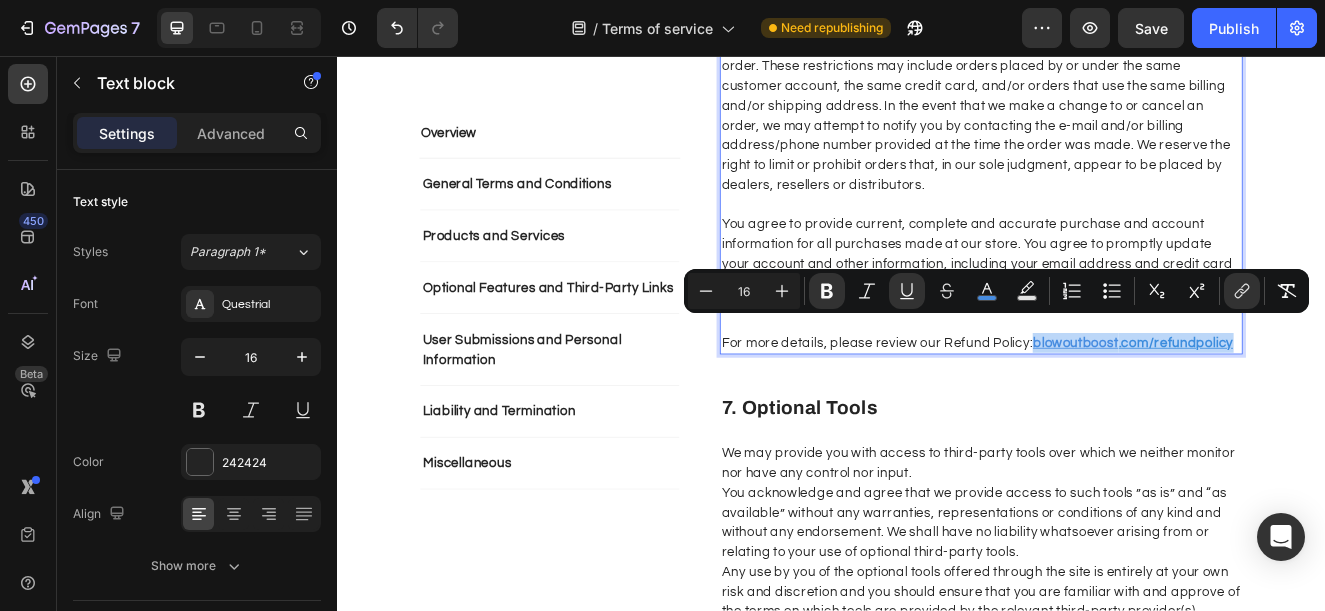 click on "We reserve the right to refuse any order you place with us. We may, in our sole discretion, limit or cancel quantities purchased per person, per household or per order. These restrictions may include orders placed by or under the same customer account, the same credit card, and/or orders that use the same billing and/or shipping address. In the event that we make a change to or cancel an order, we may attempt to notify you by contacting the e‑mail and/or billing address/phone number provided at the time the order was made. We reserve the right to limit or prohibit orders that, in our sole judgment, appear to be placed by dealers, resellers or distributors. You agree to provide current, complete and accurate purchase and account information for all purchases made at our store. You agree to promptly update your account and other information, including your email address and credit card numbers and expiration dates, so that we can complete your transactions and contact you as needed. blowoutboost" at bounding box center [1119, 213] 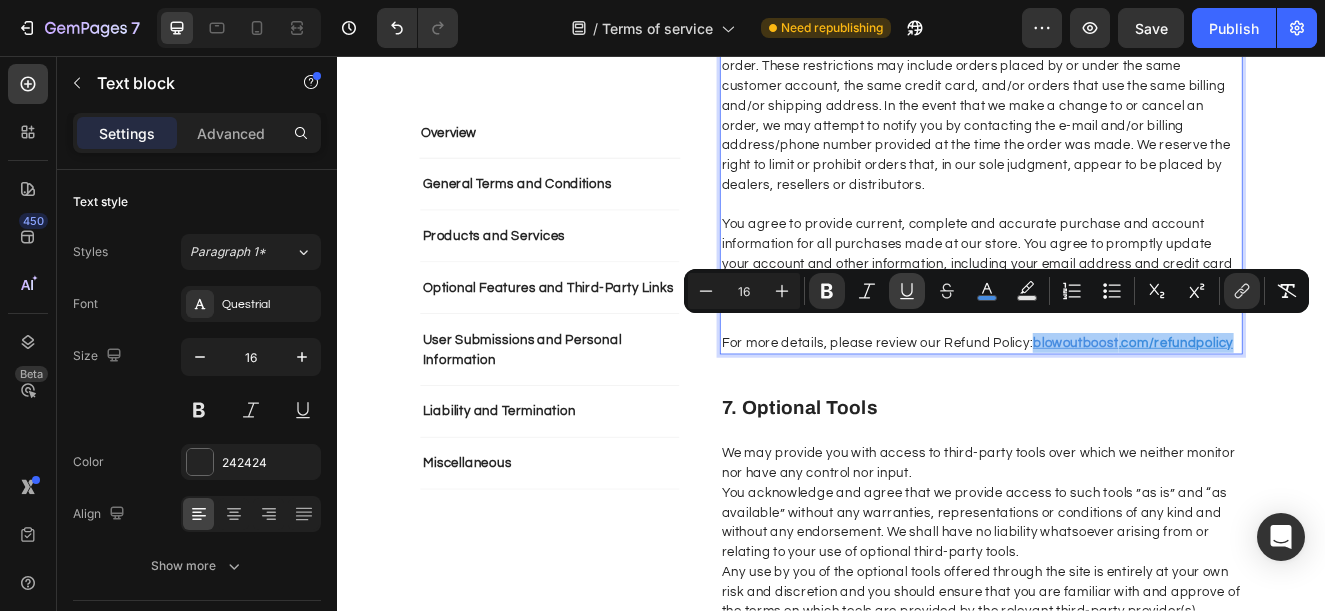 click on "Underline" at bounding box center (907, 291) 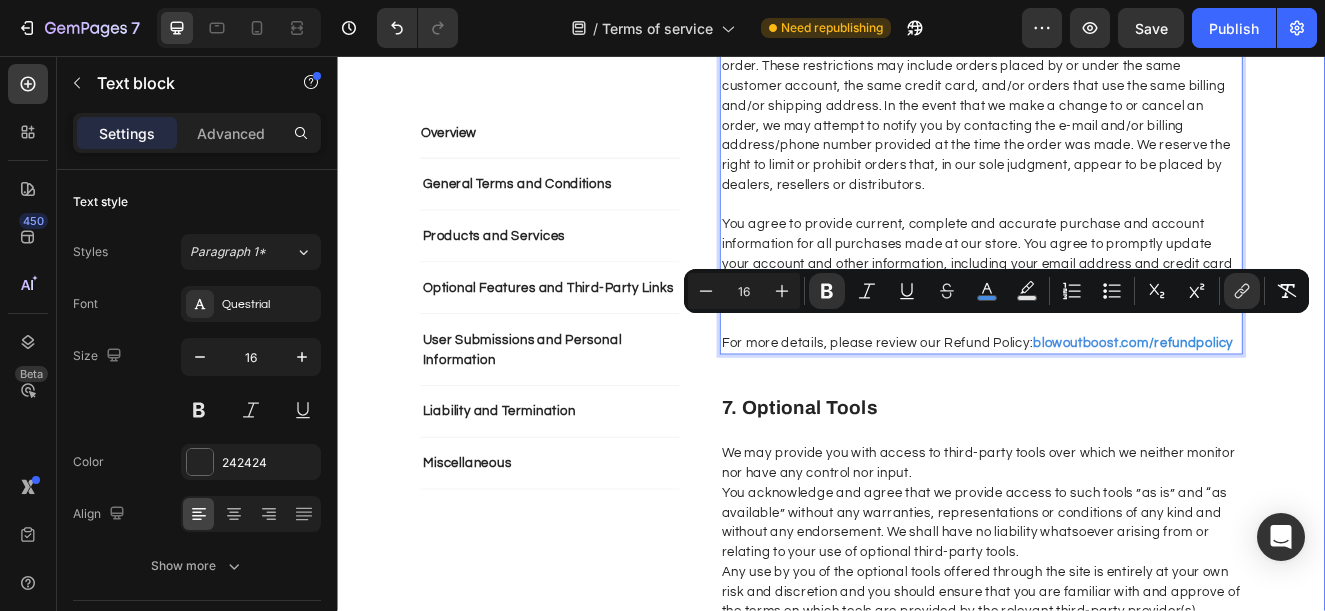 click on "Overview Text block General Terms and Conditions Products and Services Optional Features and Third-Party Links User Submissions and Personal Information Liability and Termination Miscellaneous Accordion Row Overview Heading This website is operated by  Blowout Boost . Throughout the site, the terms “we”, “us” and “our” refer to Orionn. Orionn offers this website, including all information, tools and Services available from this site to you, the user, conditioned upon your acceptance of all terms, conditions, policies and notices stated here.     Please read these Terms of Service carefully before accessing or using our website. By accessing or using any part of the site, you agree to be bound by these Terms of Service. If you do not agree to all the terms and conditions of this agreement, then you may not access the website or use any Services. If these Terms of Service are considered an offer, acceptance is expressly limited to these Terms of Service. Text block Row 1. Online Store Terms Row" at bounding box center [937, 1441] 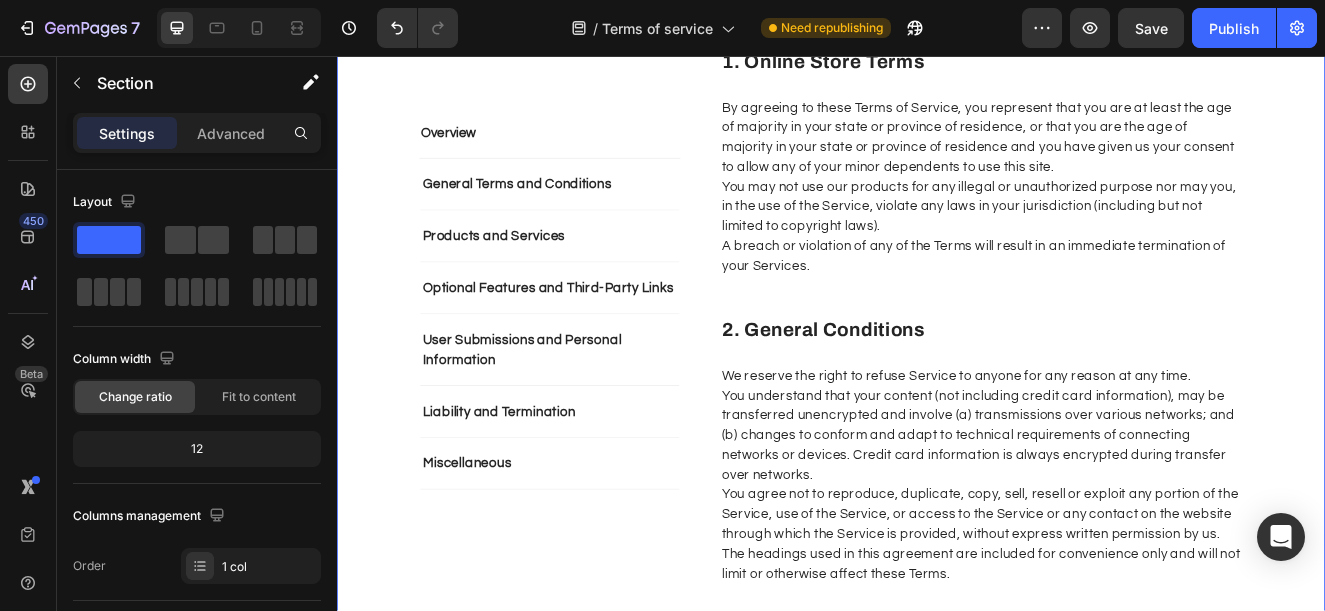 scroll, scrollTop: 1149, scrollLeft: 0, axis: vertical 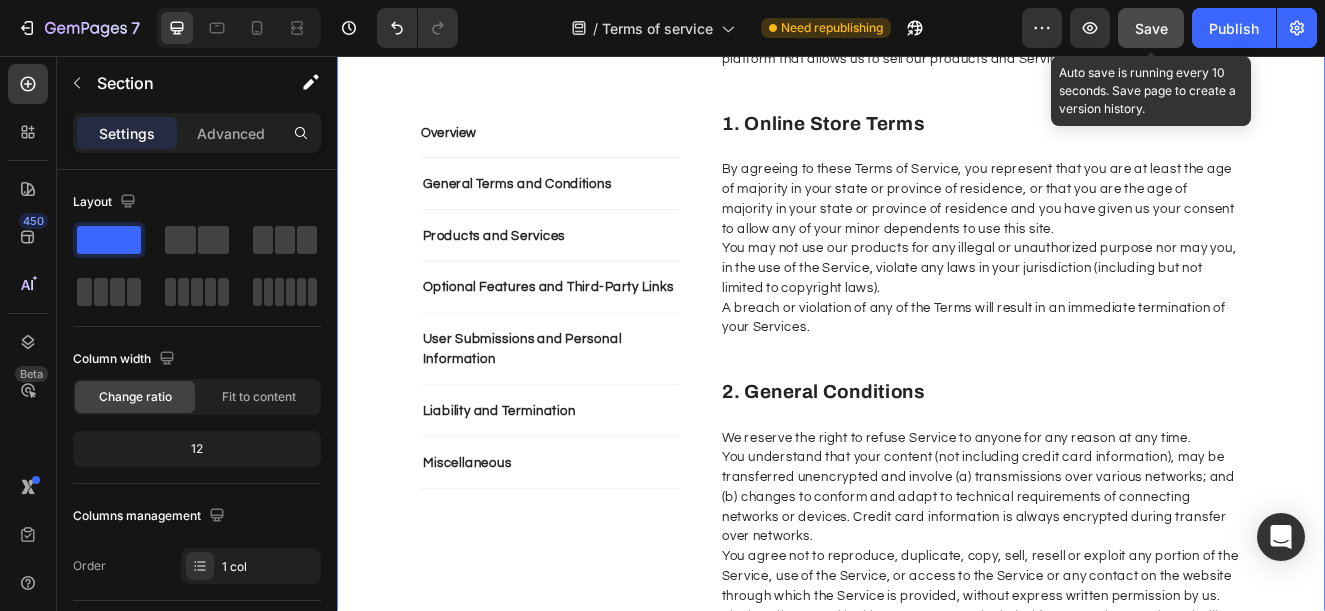 click on "Save" 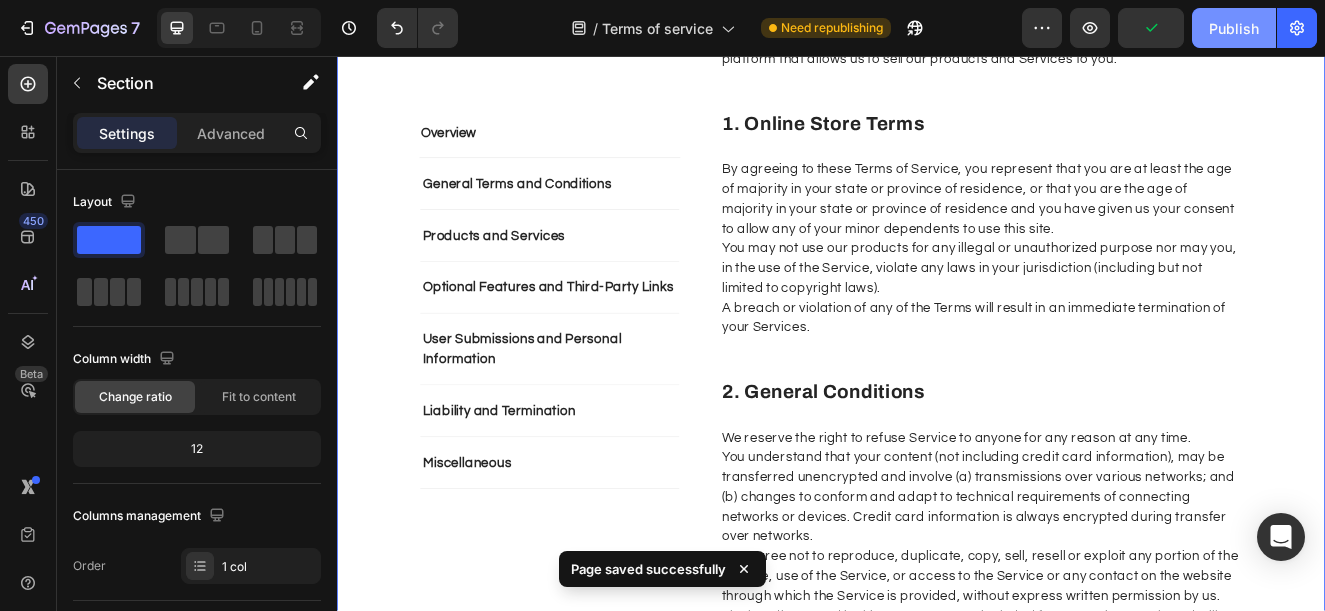 click on "Publish" at bounding box center [1234, 28] 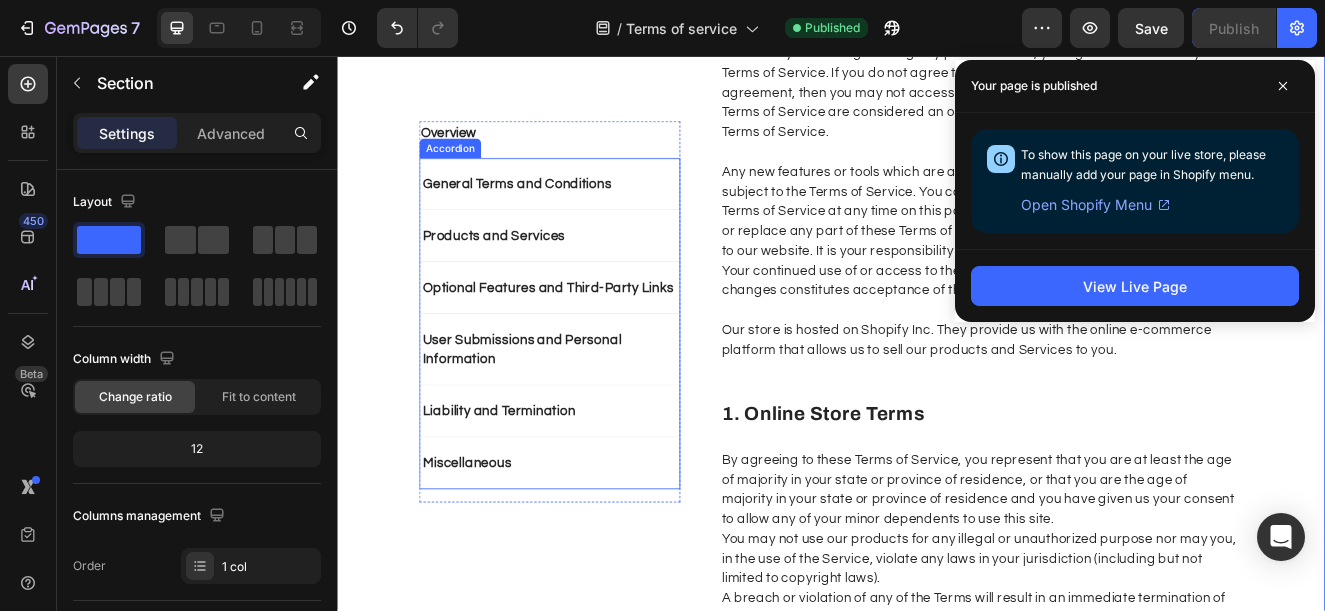 scroll, scrollTop: 800, scrollLeft: 0, axis: vertical 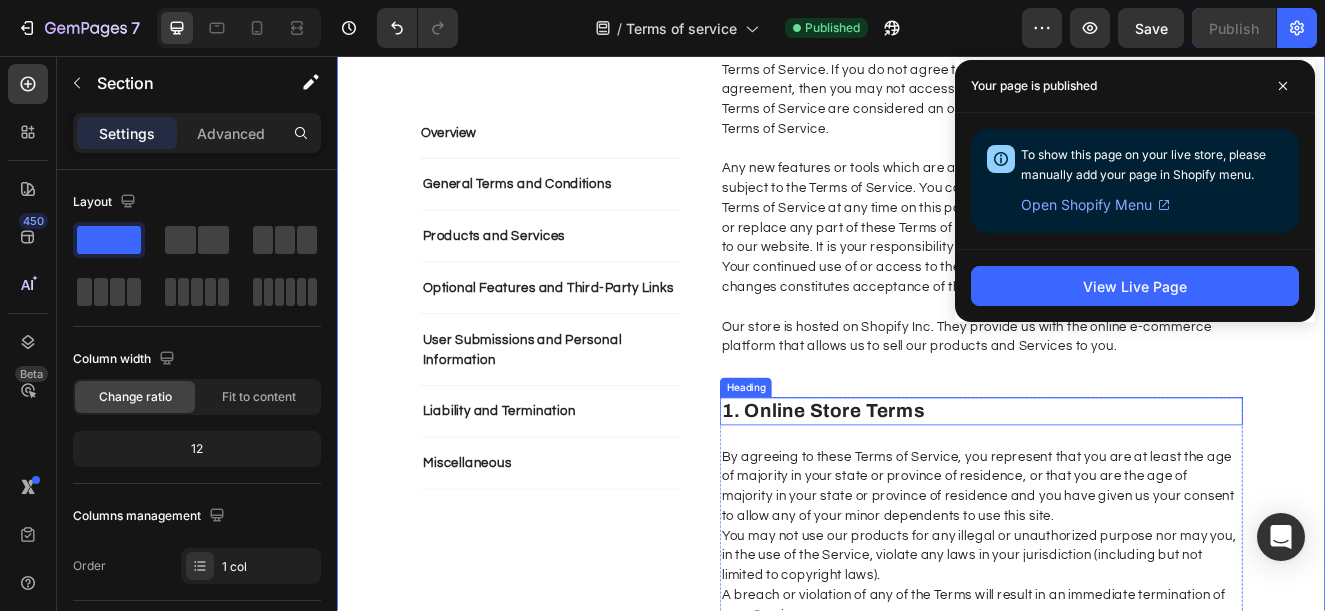 click on "Overview Heading This website is operated by  Blowout Boost . Throughout the site, the terms “we”, “us” and “our” refer to Orionn. Orionn offers this website, including all information, tools and Services available from this site to you, the user, conditioned upon your acceptance of all terms, conditions, policies and notices stated here.   By visiting our site and/ or purchasing something from us, you engage in our “Service” and agree to be bound by the following terms and conditions (“Terms of Service”, “Terms”), including those additional terms and conditions and policies referenced herein and/or available by hyperlink. These Terms of Service apply to all users of the site, including without limitation users who are browsers, vendors, customers, merchants, and/ or contributors of content.   Our store is hosted on Shopify Inc. They provide us with the online e-commerce platform that allows us to sell our products and Services to you. Text block Row 1. Online Store Terms Heading Row" at bounding box center [1119, 3782] 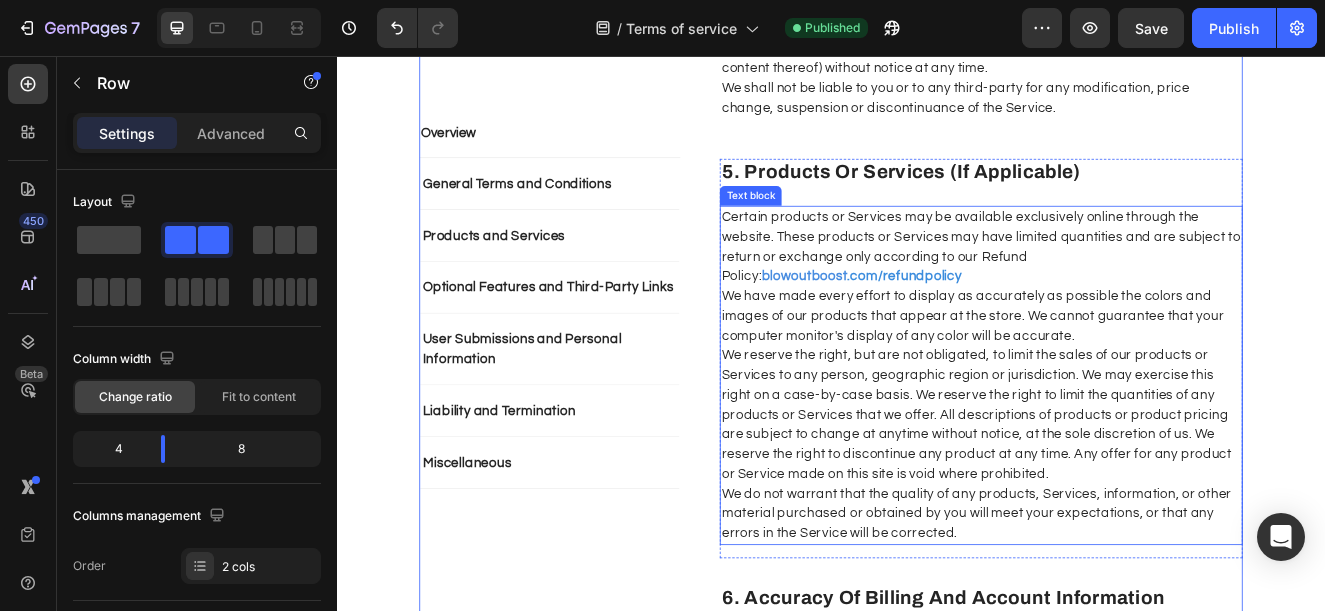 scroll, scrollTop: 2300, scrollLeft: 0, axis: vertical 